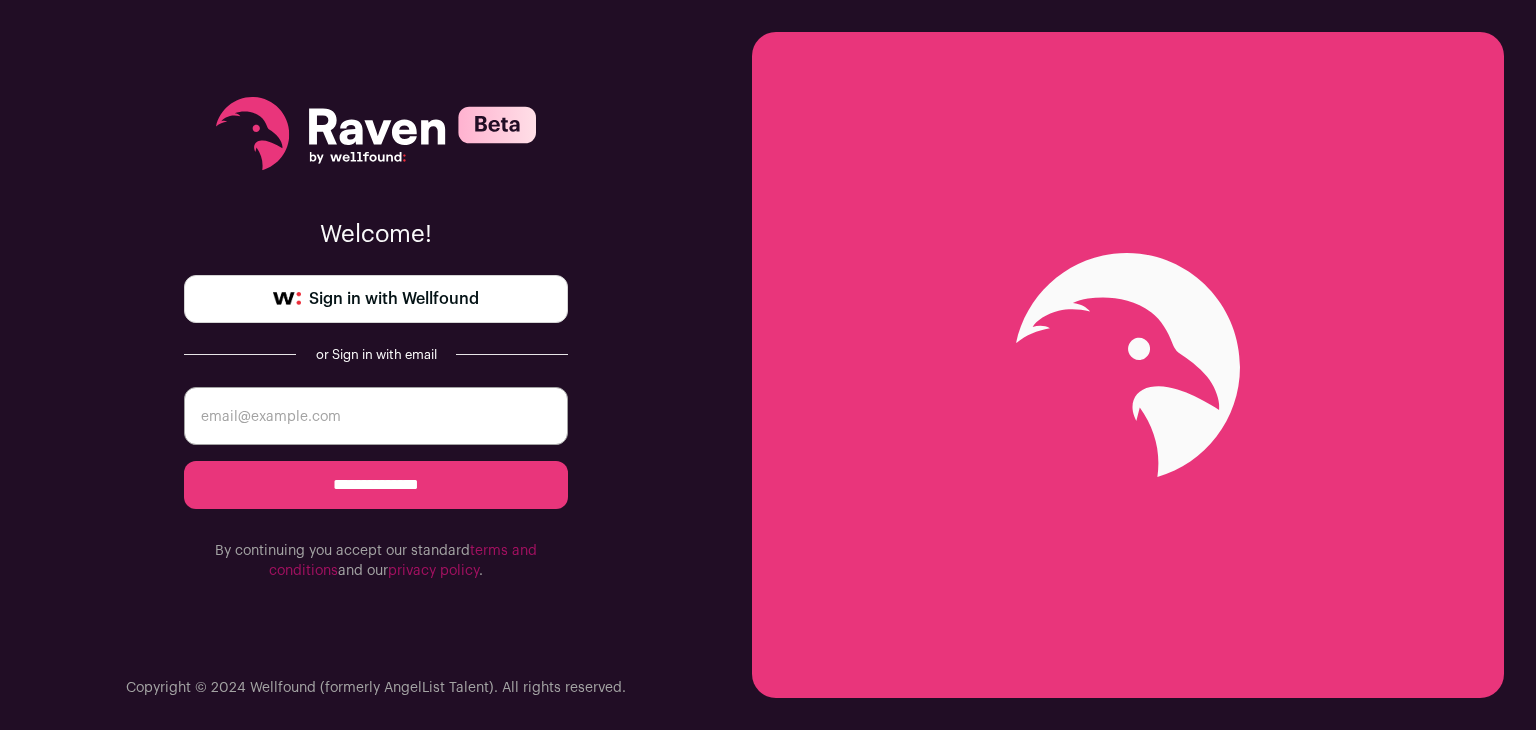 scroll, scrollTop: 0, scrollLeft: 0, axis: both 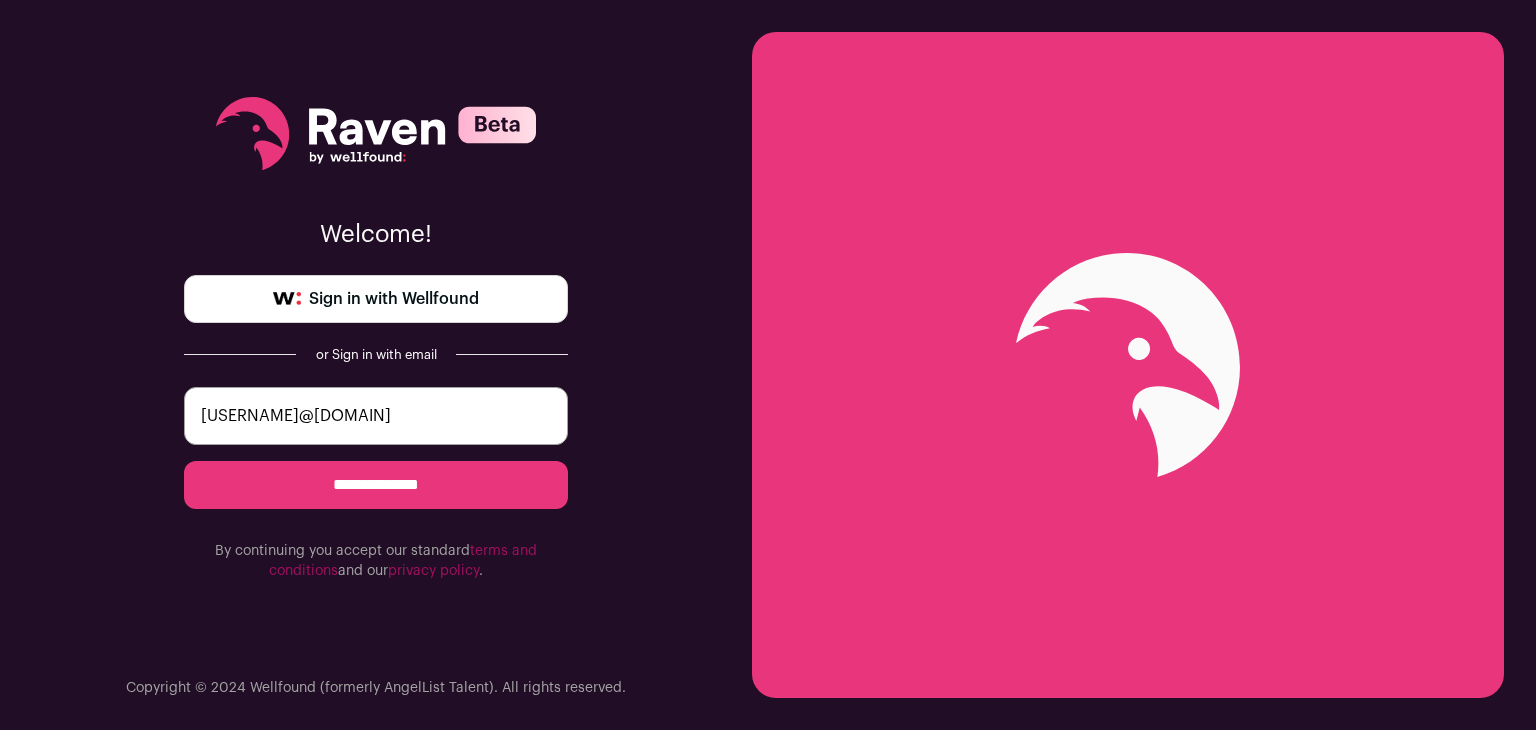 type on "krishna.da963@gmail.com" 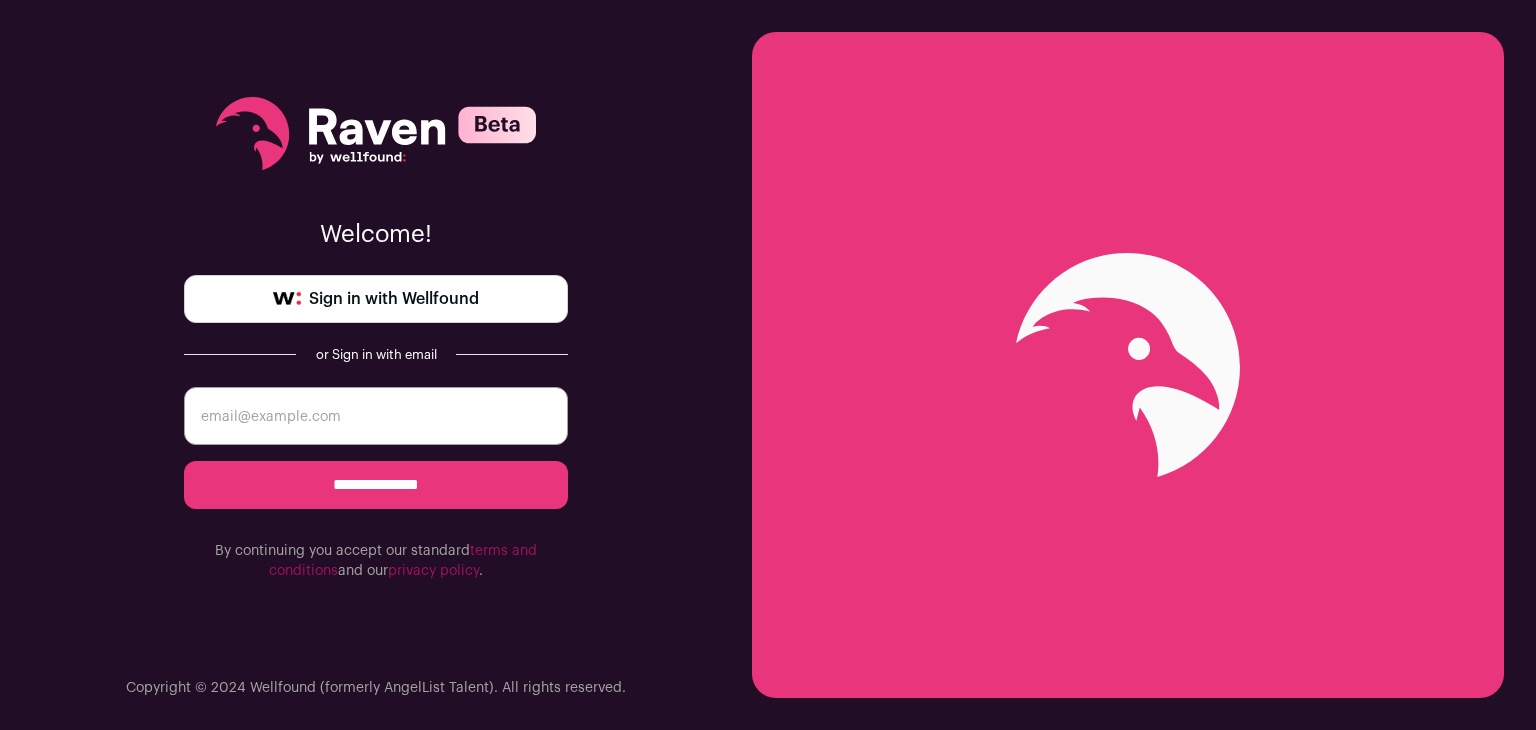 scroll, scrollTop: 0, scrollLeft: 0, axis: both 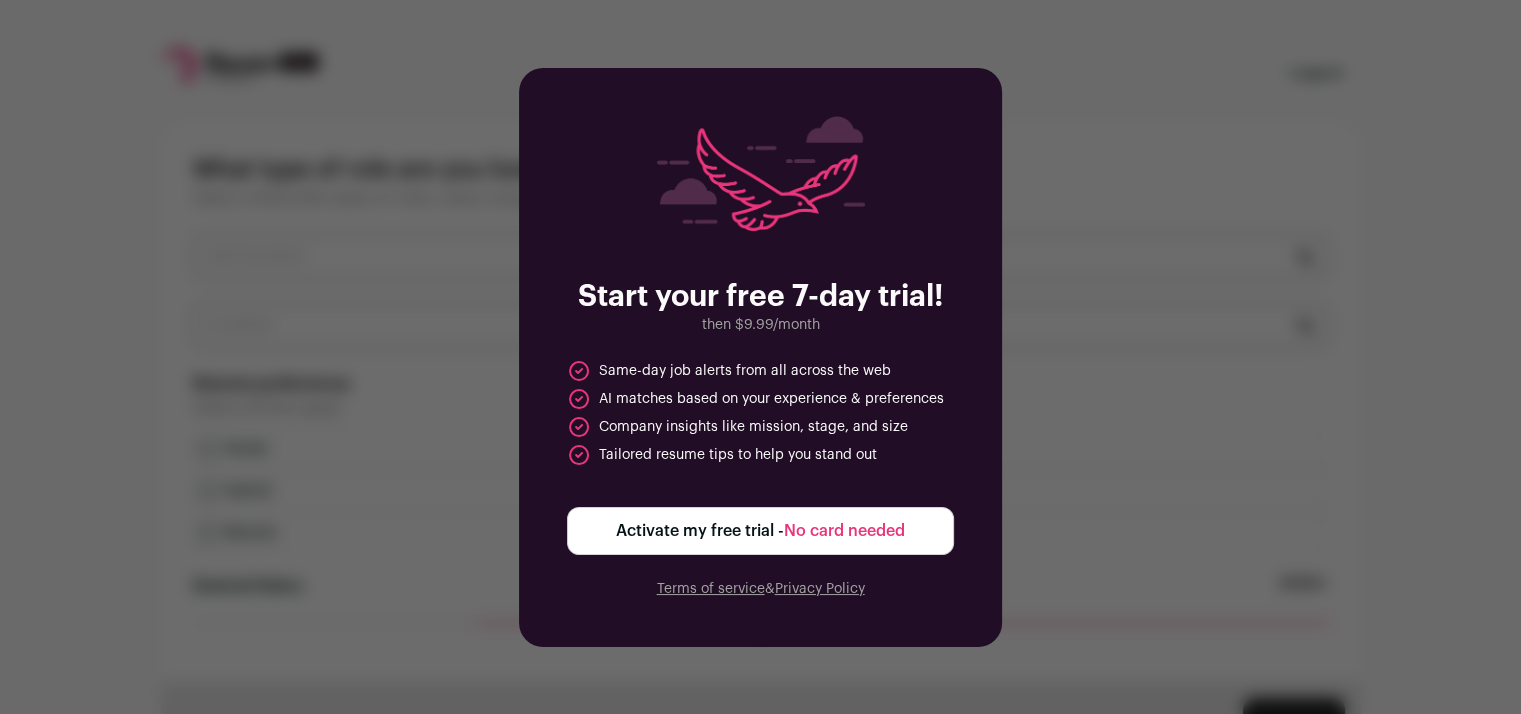 click on "No card needed" at bounding box center (844, 531) 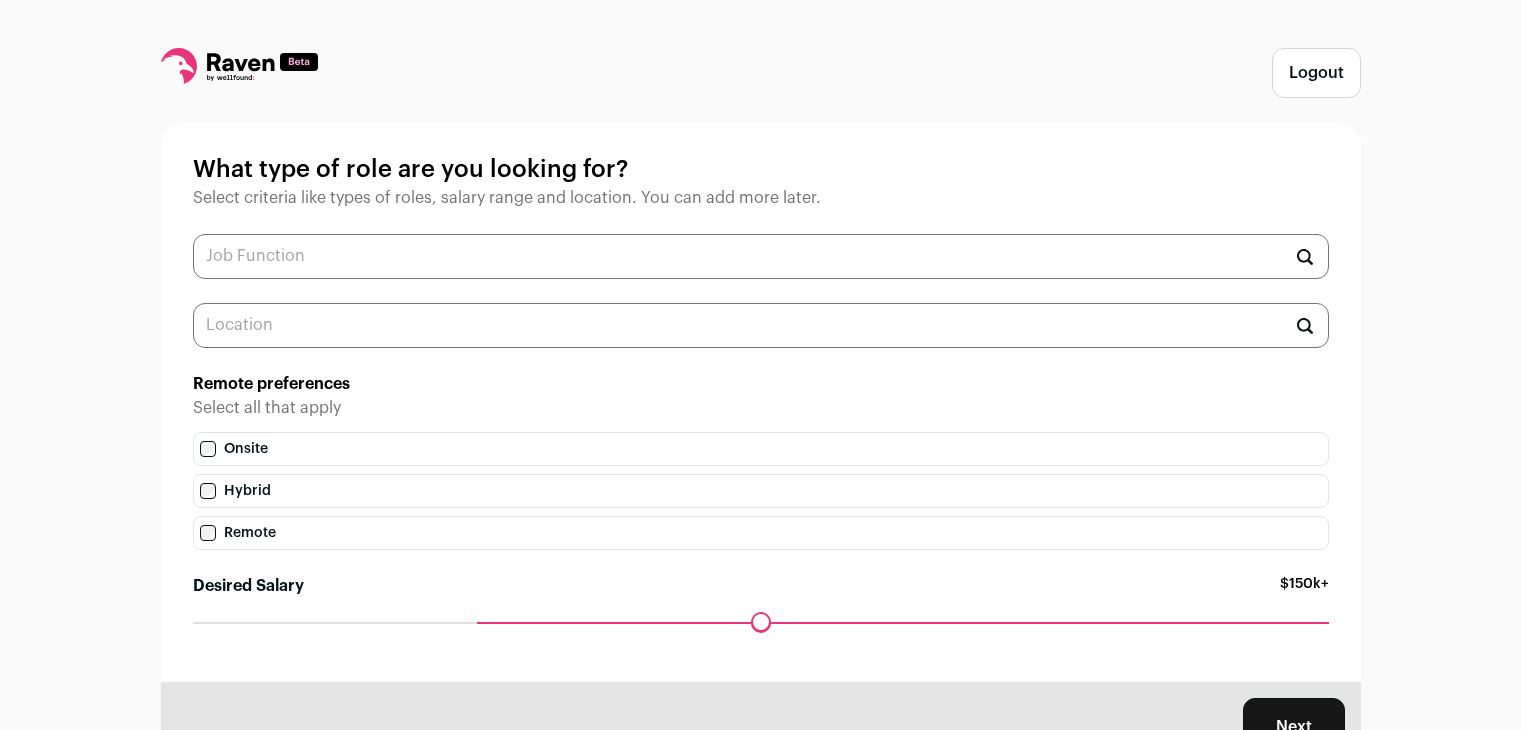 scroll, scrollTop: 0, scrollLeft: 0, axis: both 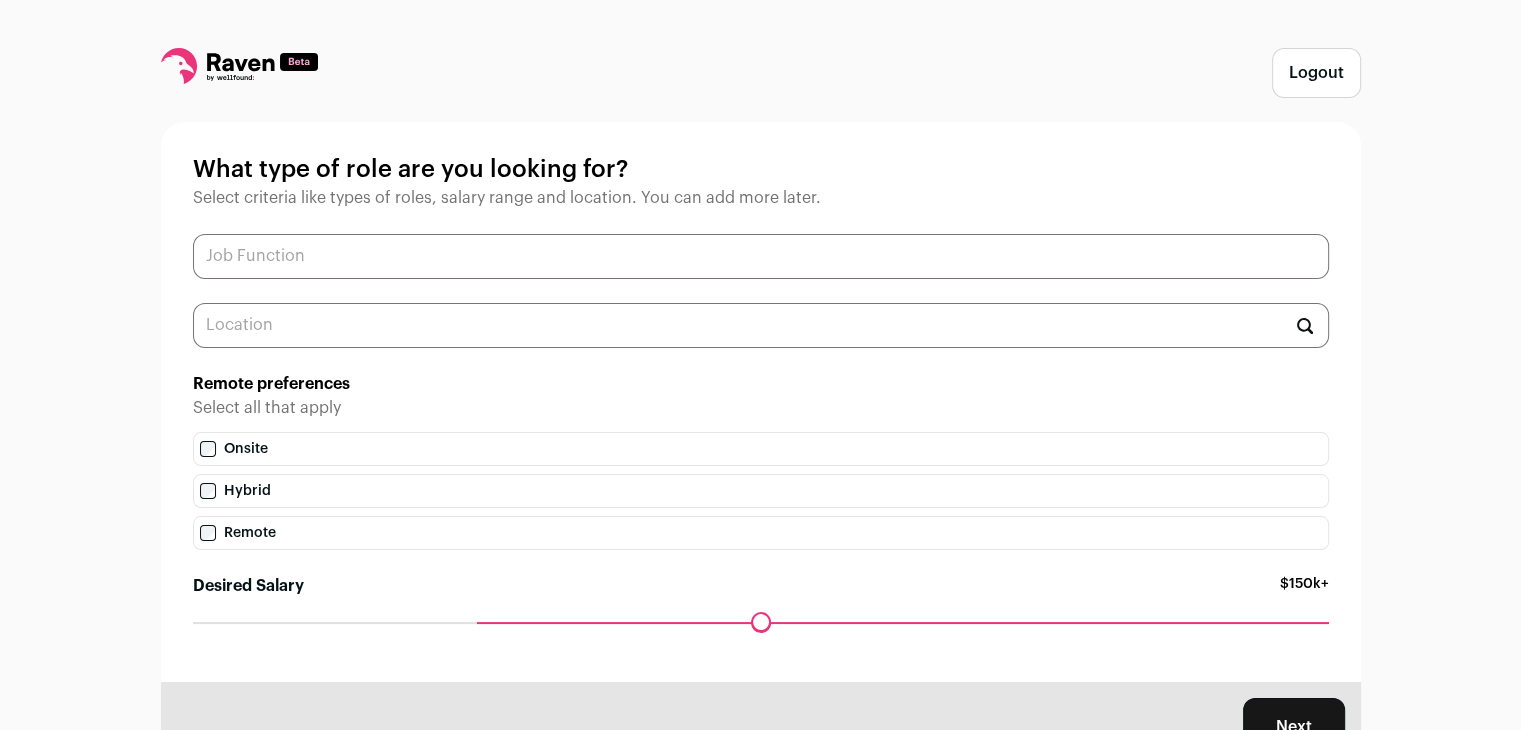click at bounding box center (761, 256) 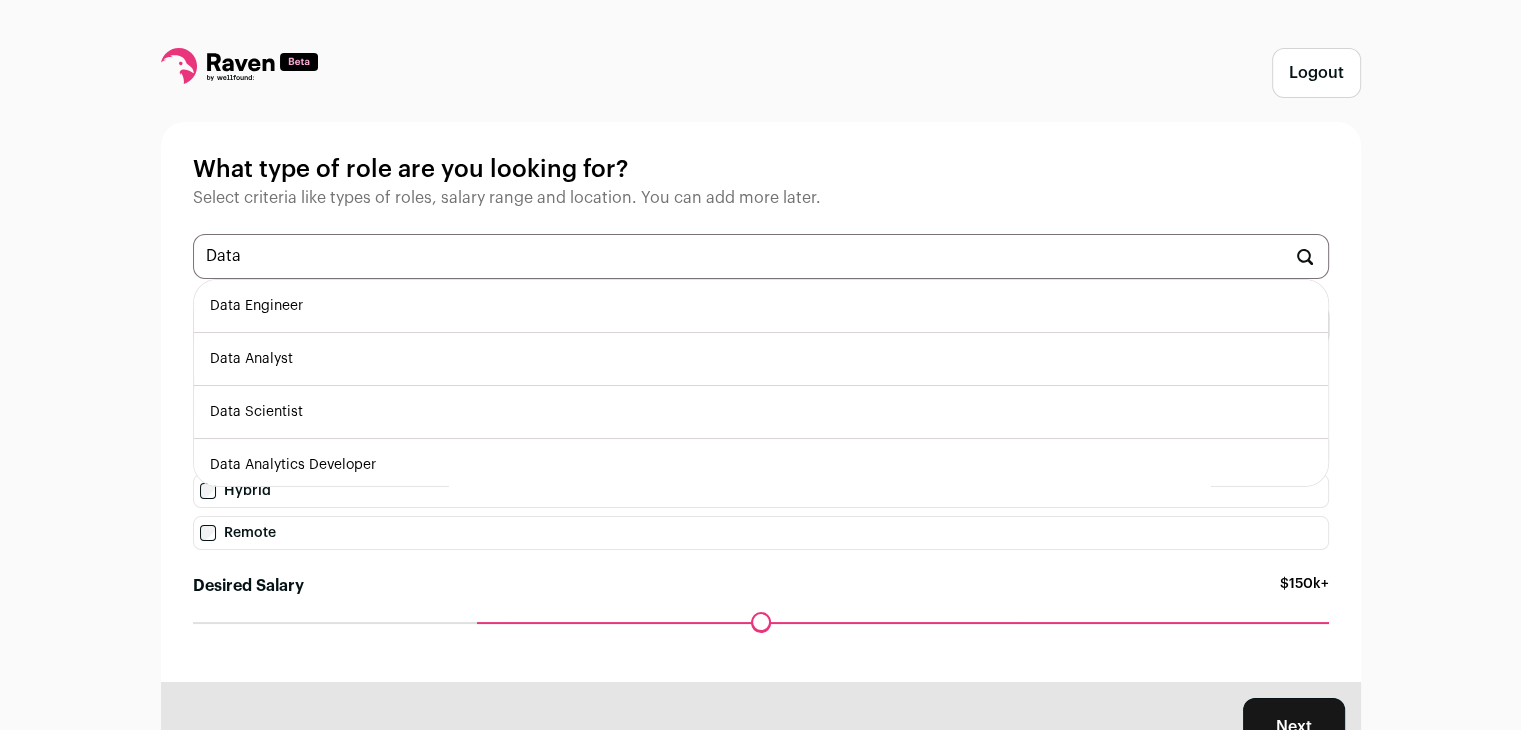 click on "Data Analyst" at bounding box center (761, 359) 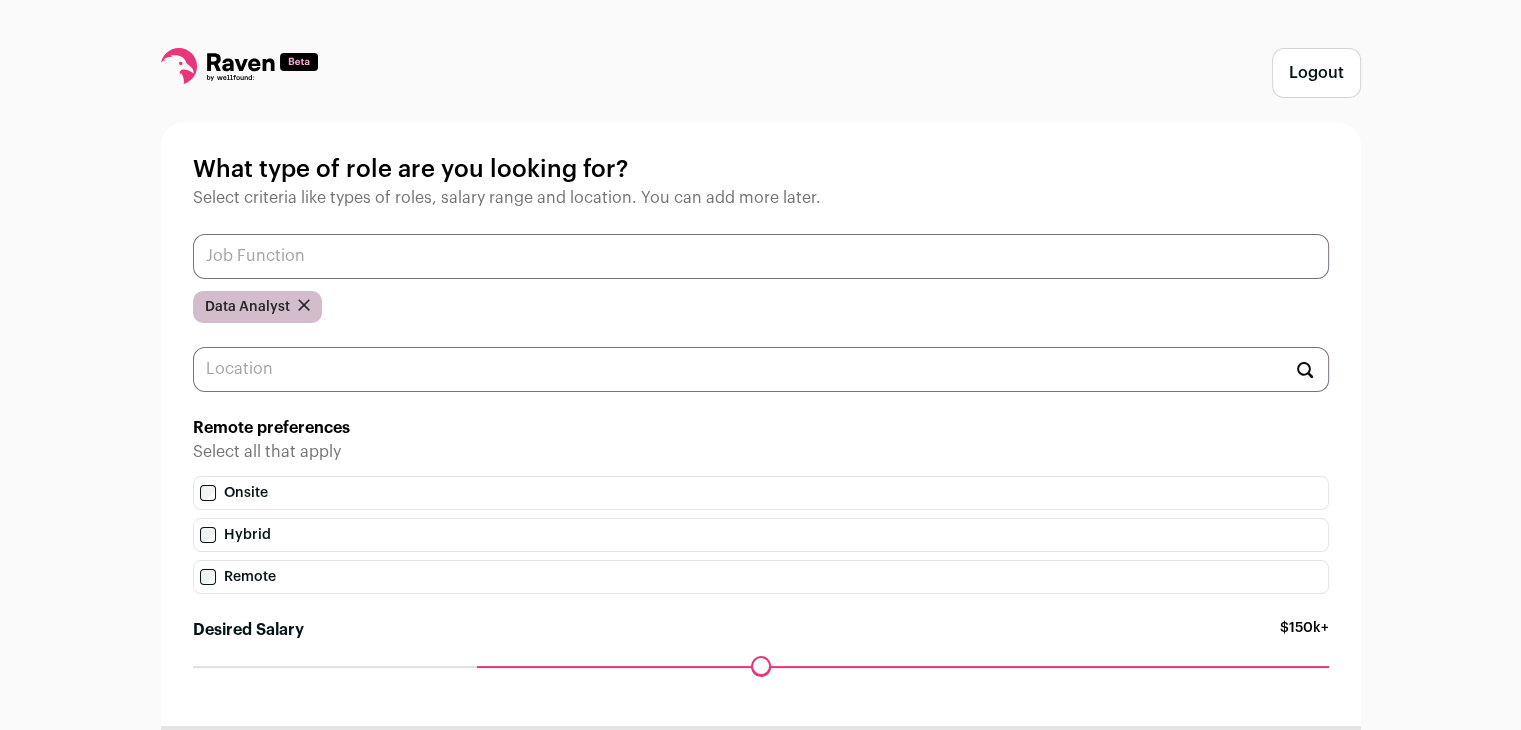 click at bounding box center (761, 256) 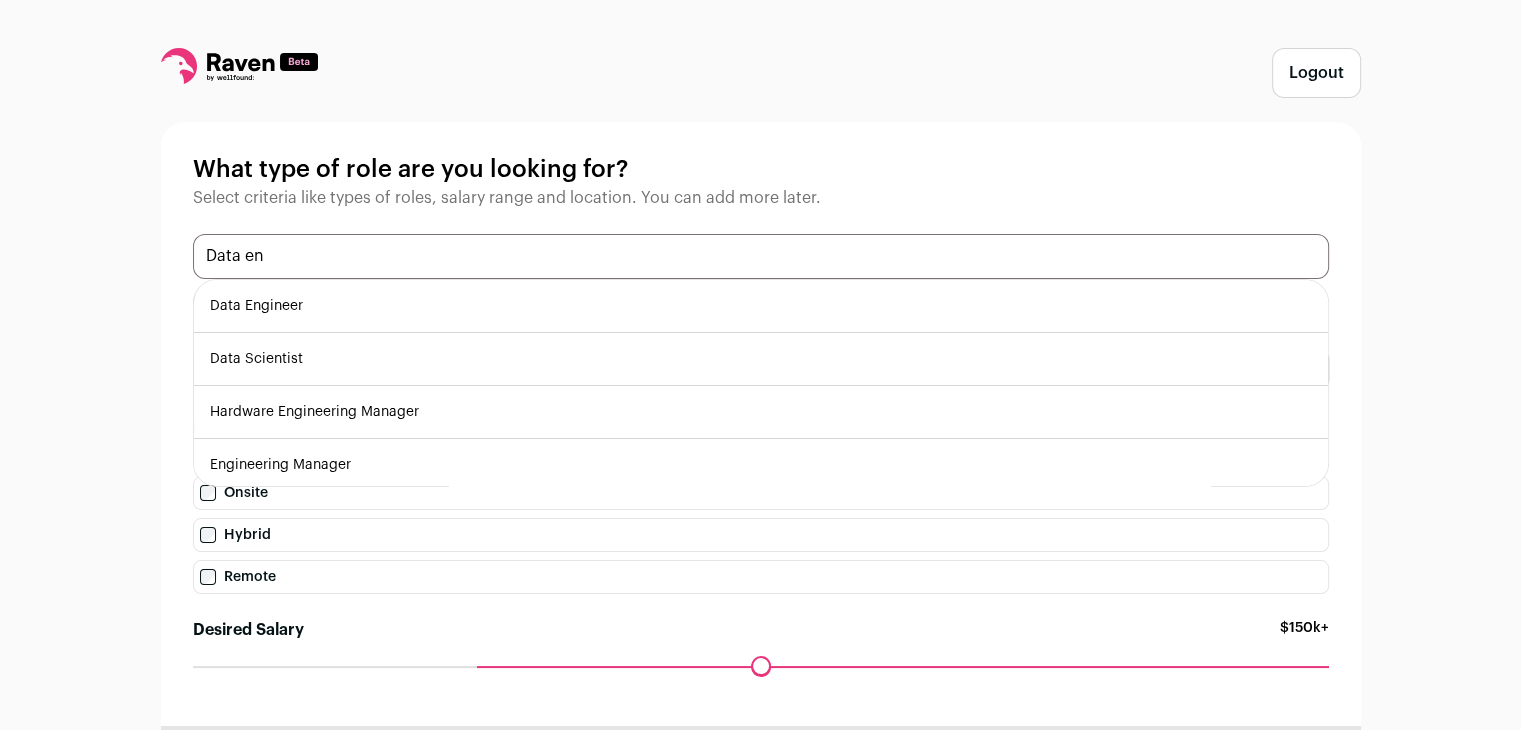 type on "Data en" 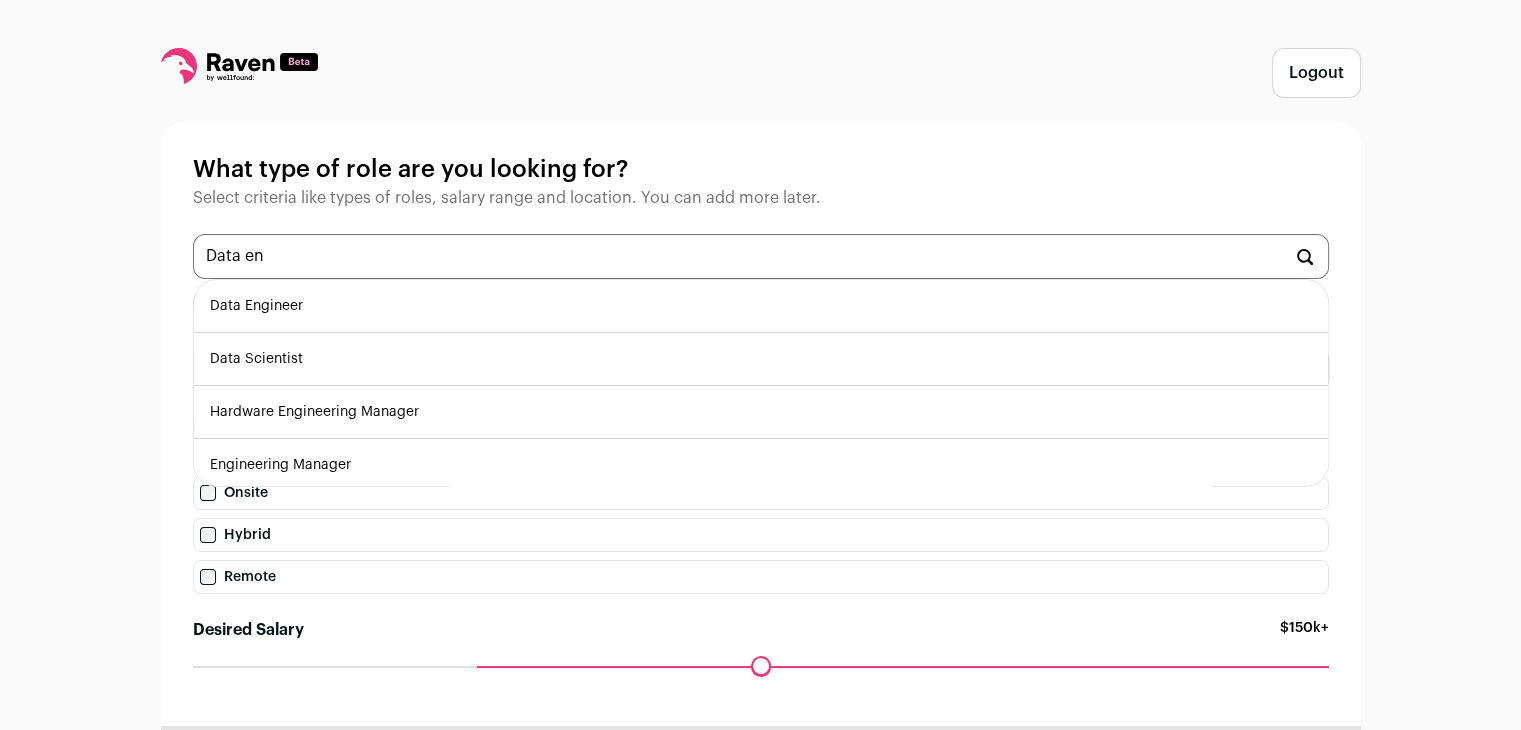 click on "Data Engineer" at bounding box center (761, 306) 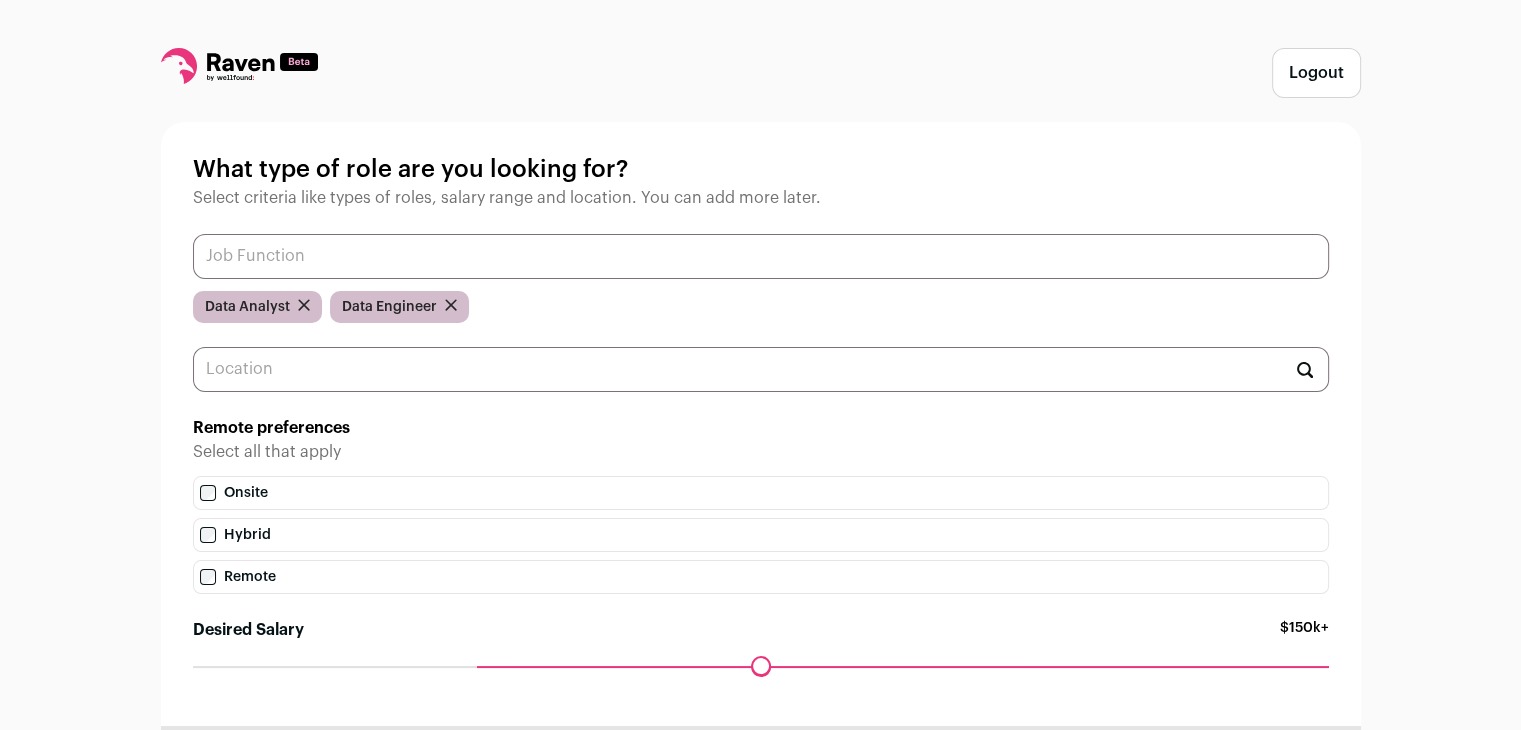 scroll, scrollTop: 135, scrollLeft: 0, axis: vertical 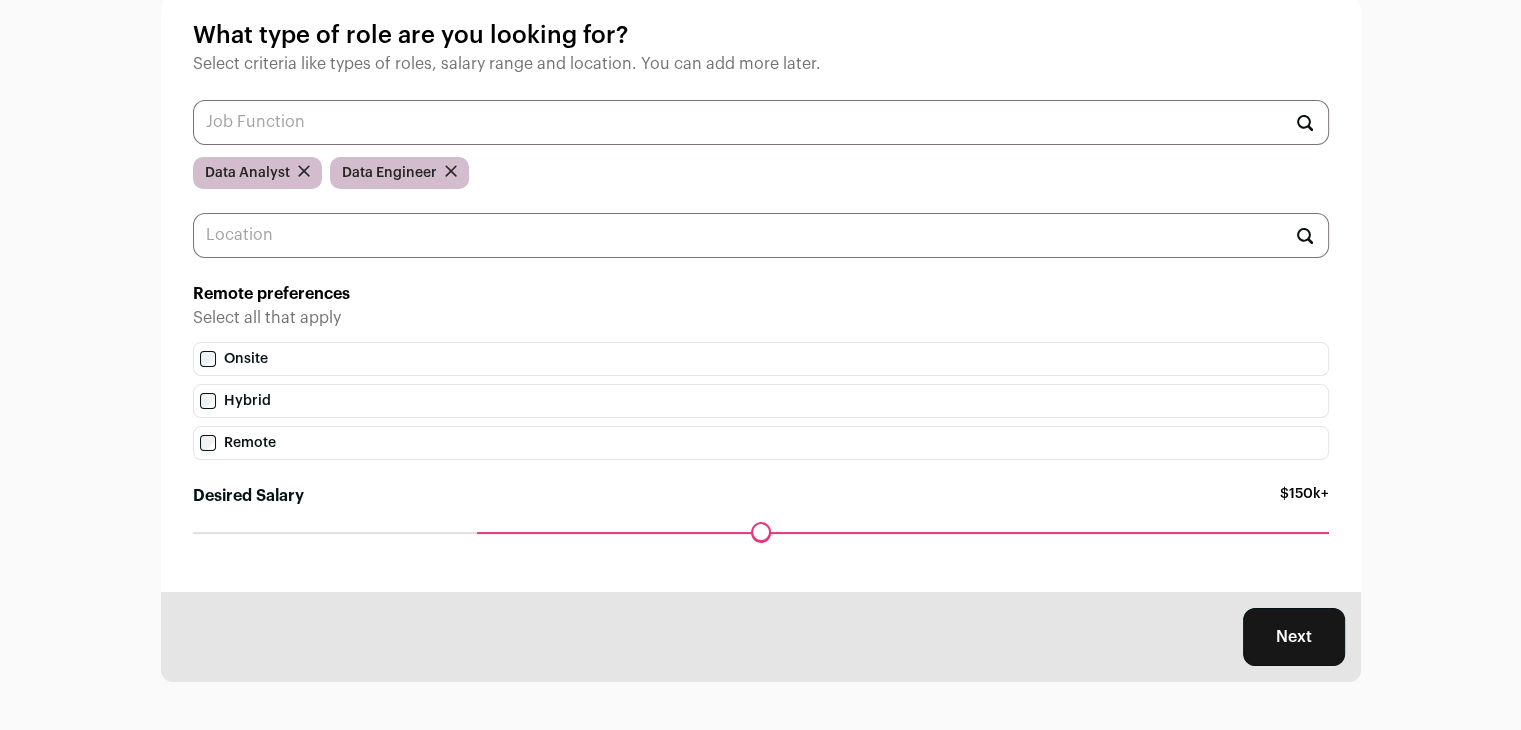 click on "Remote" at bounding box center [761, 443] 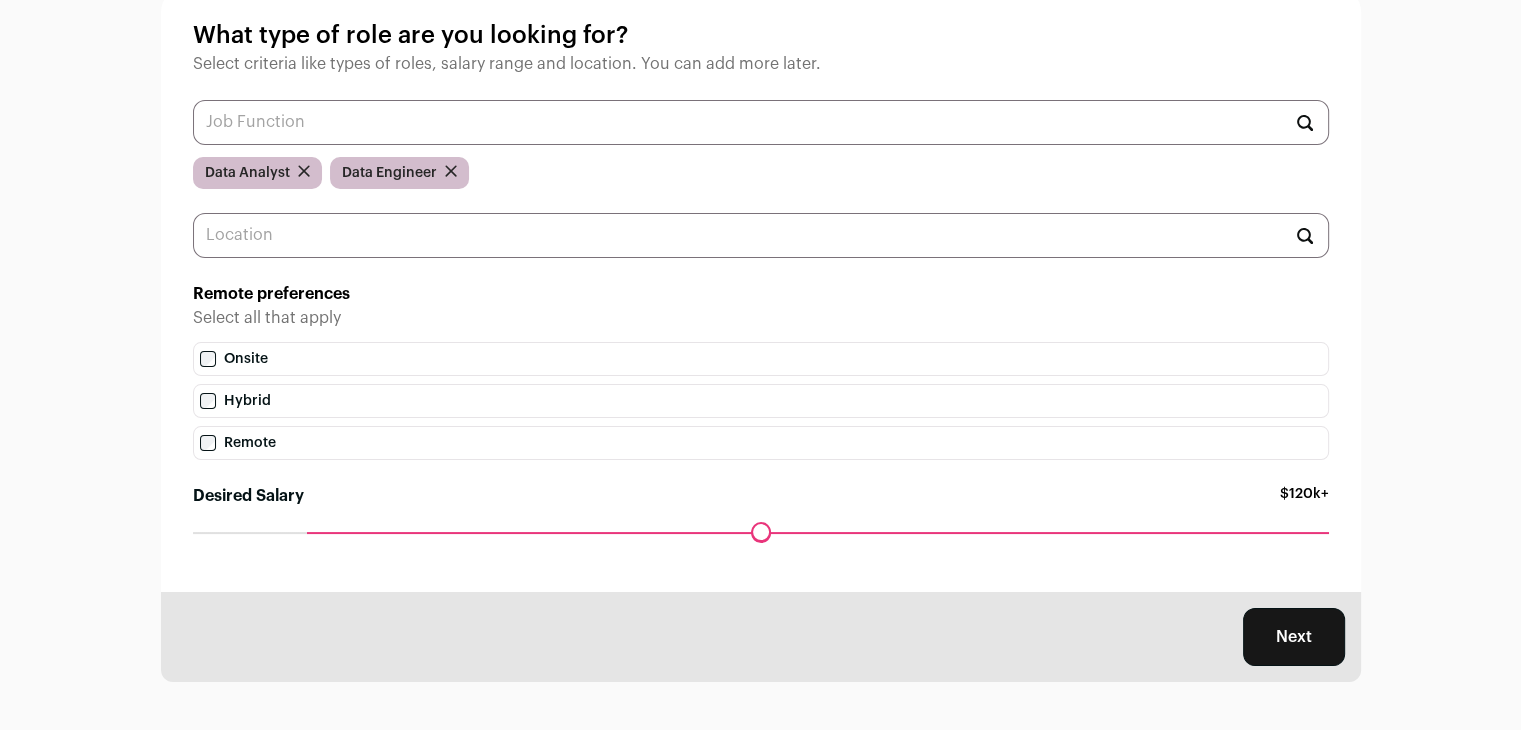 drag, startPoint x: 479, startPoint y: 526, endPoint x: 305, endPoint y: 557, distance: 176.73993 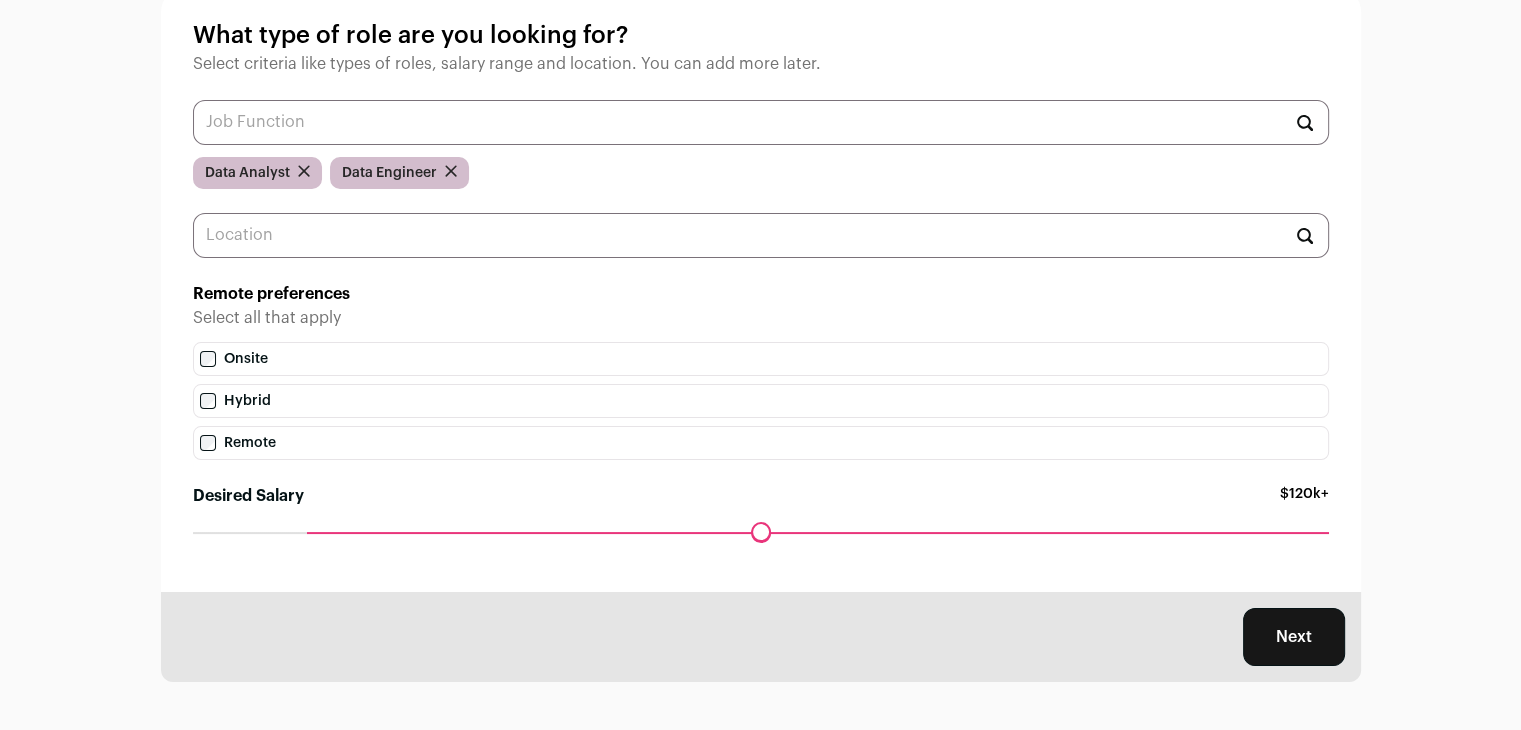 click on "Desired Salary" at bounding box center (761, 532) 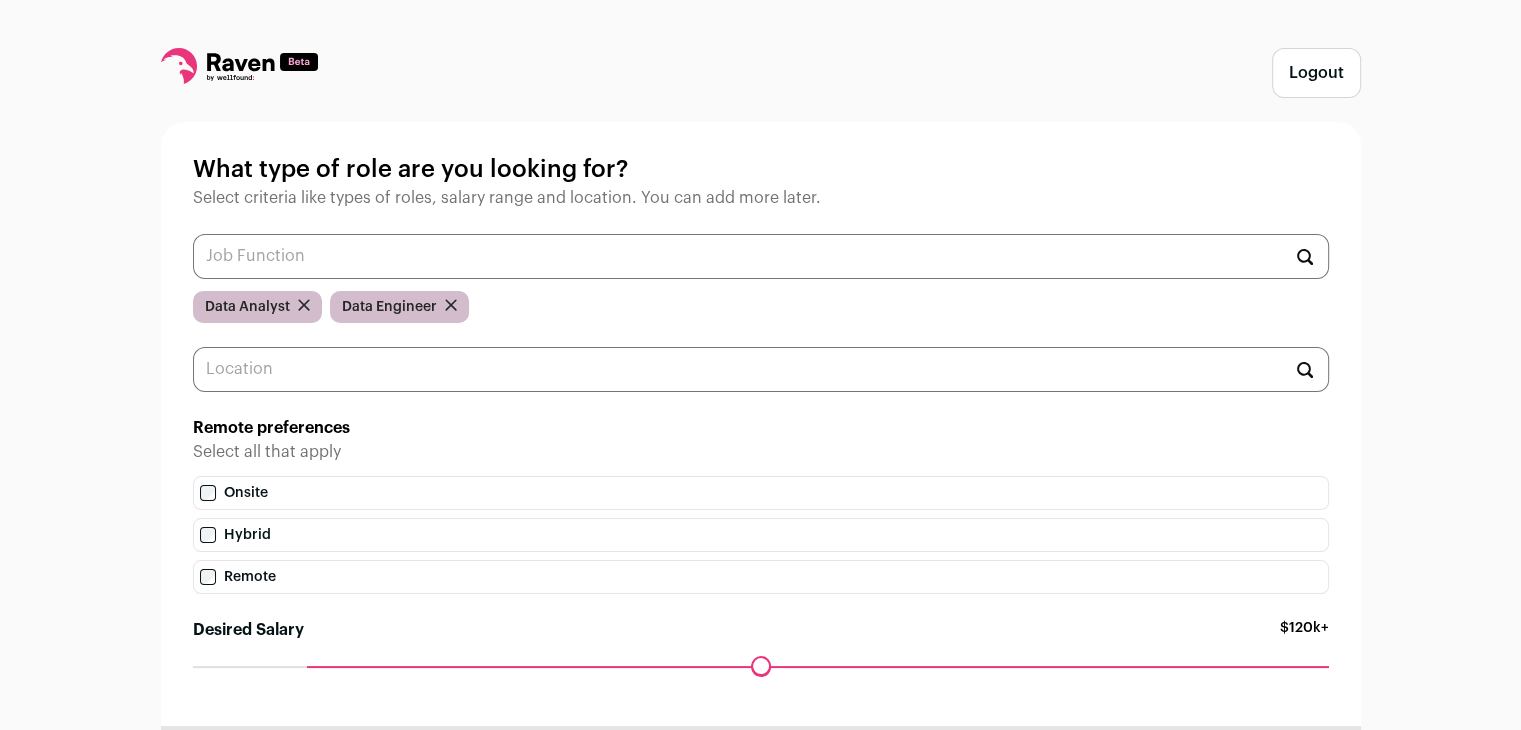 scroll, scrollTop: 135, scrollLeft: 0, axis: vertical 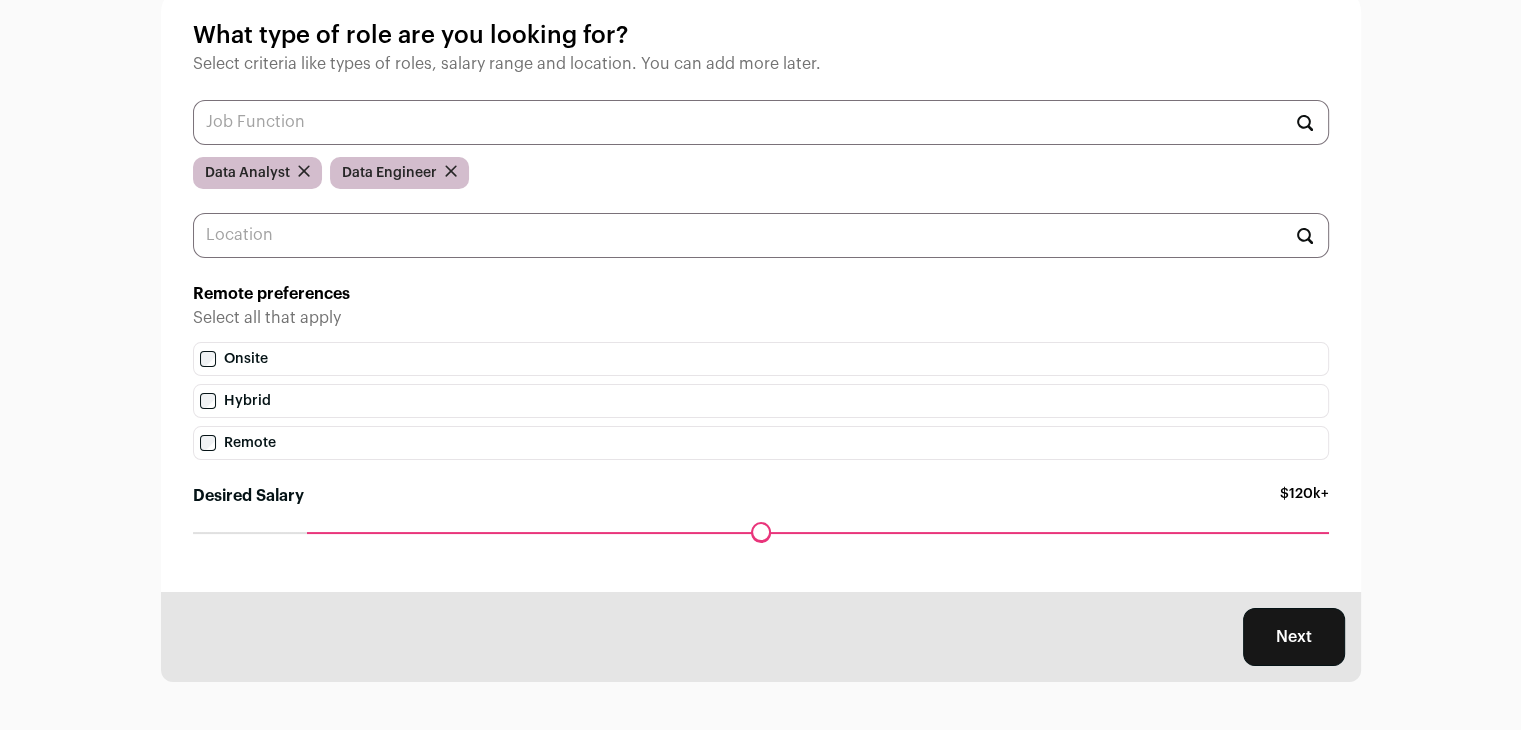 click on "Next" at bounding box center [1294, 637] 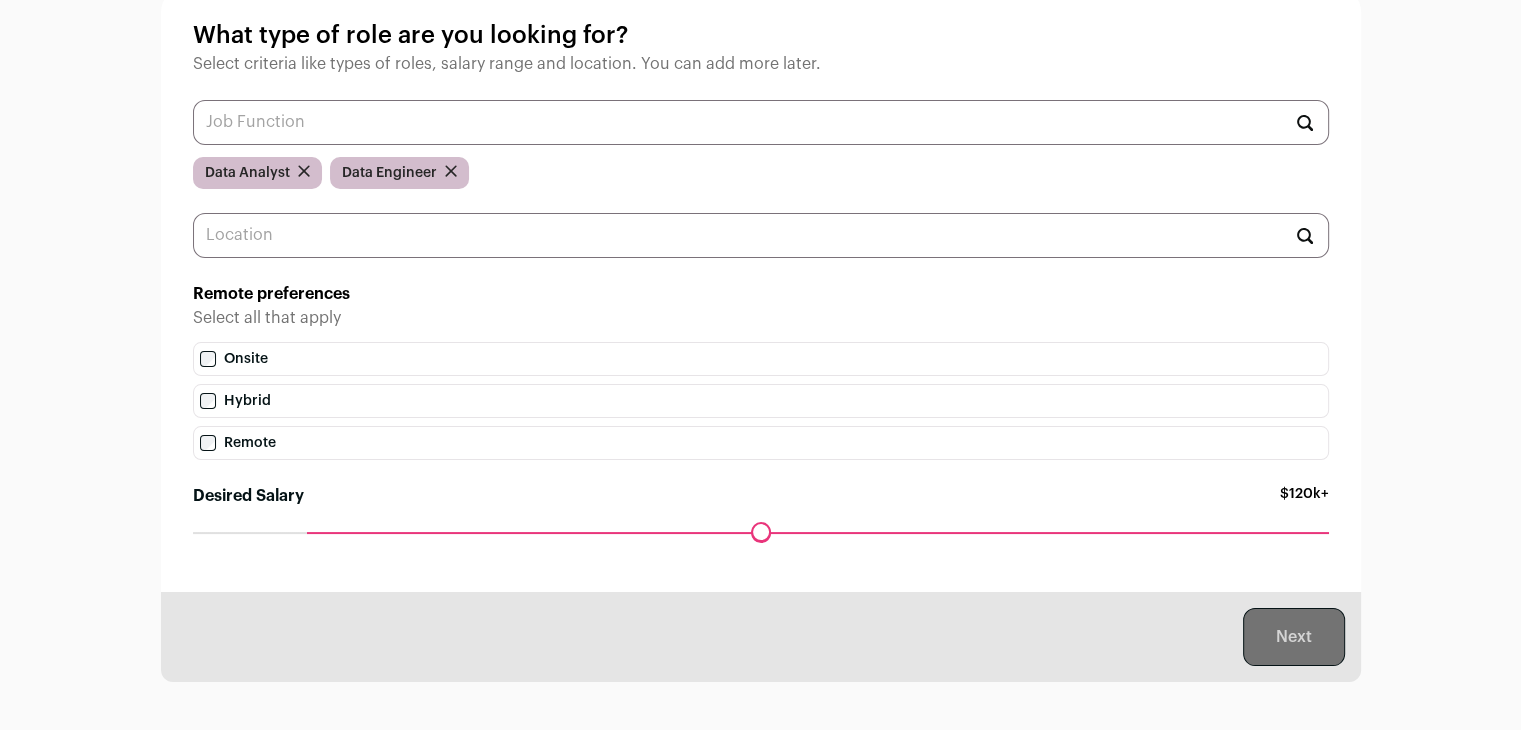click on "Next" at bounding box center [1294, 637] 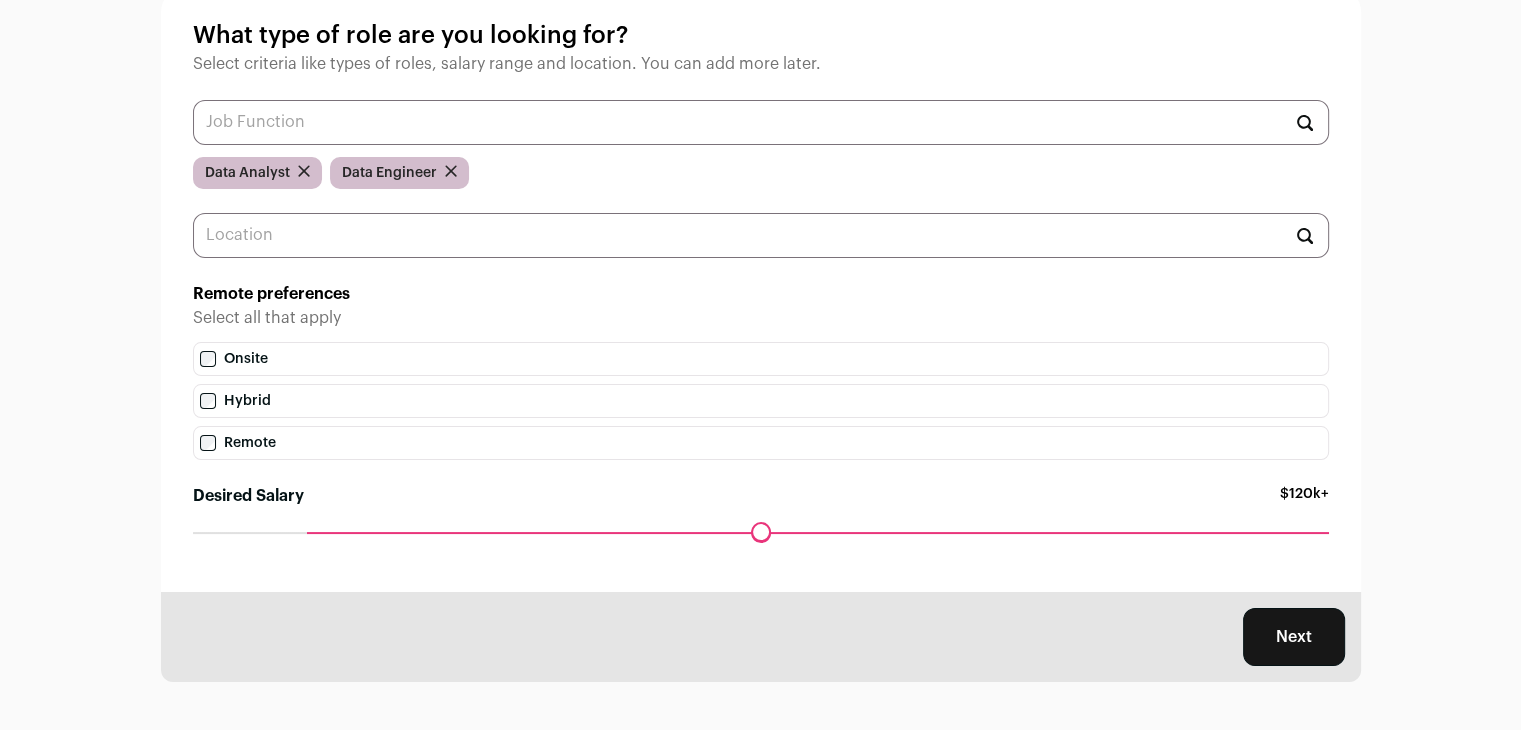 click on "Next" at bounding box center [1294, 637] 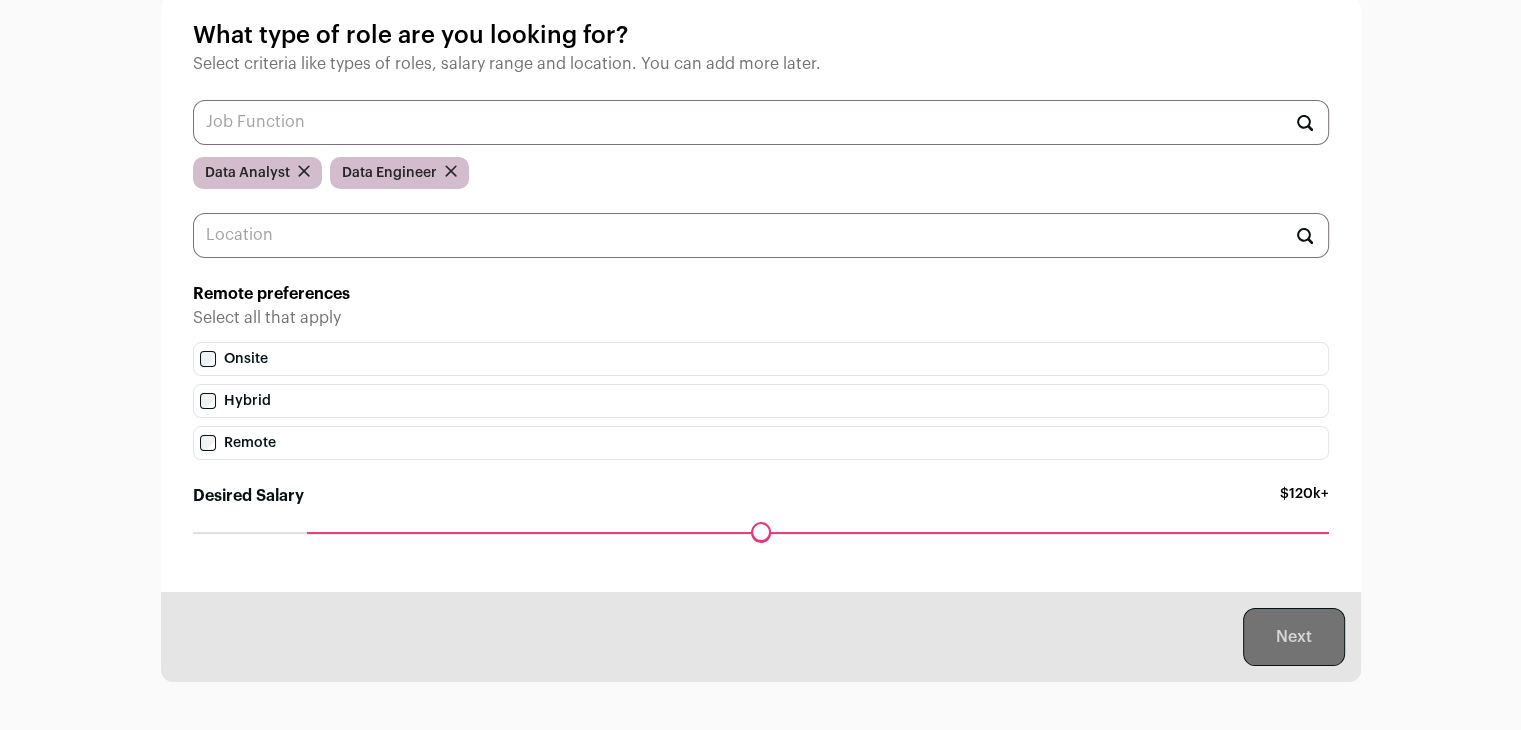 click on "Next" at bounding box center (761, 637) 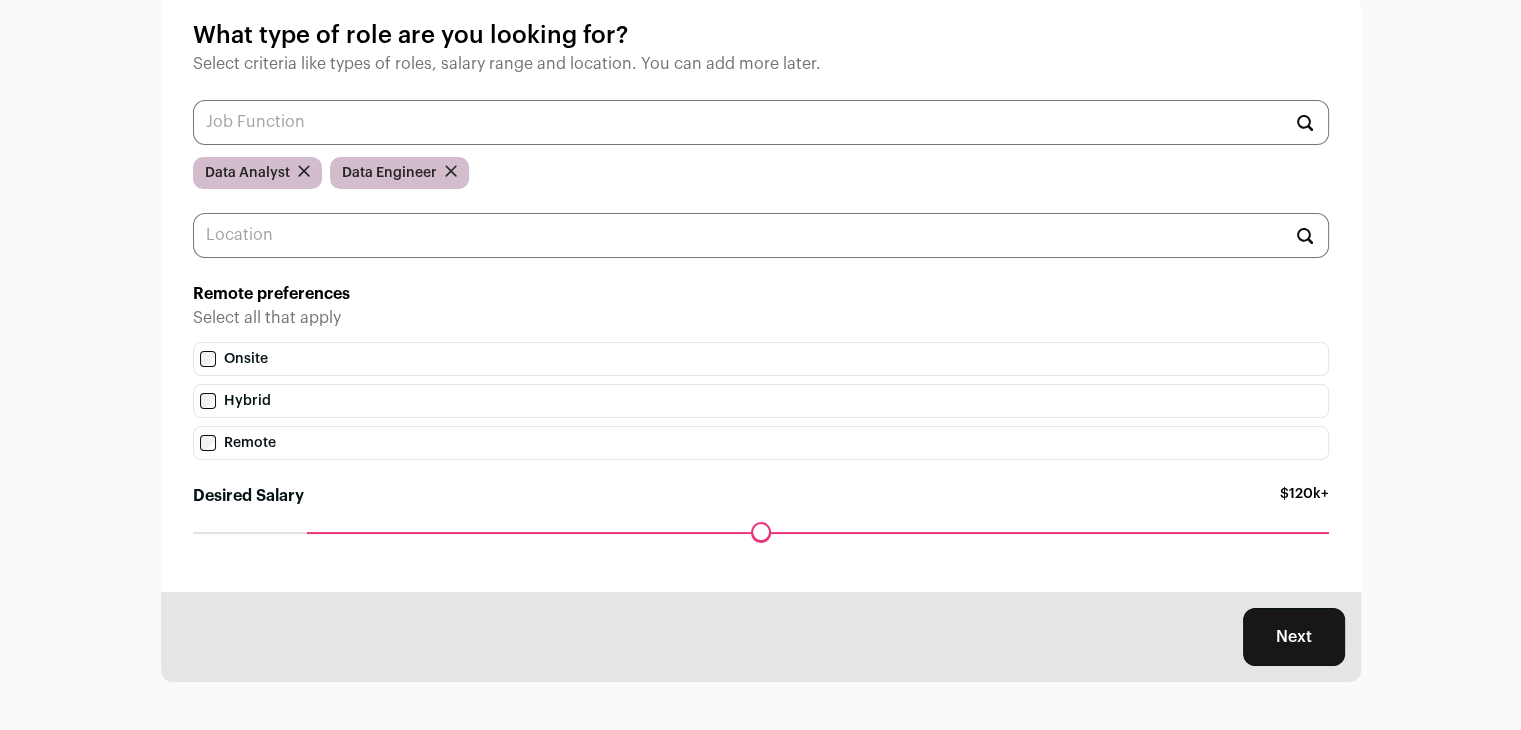 click on "Next" at bounding box center (1294, 637) 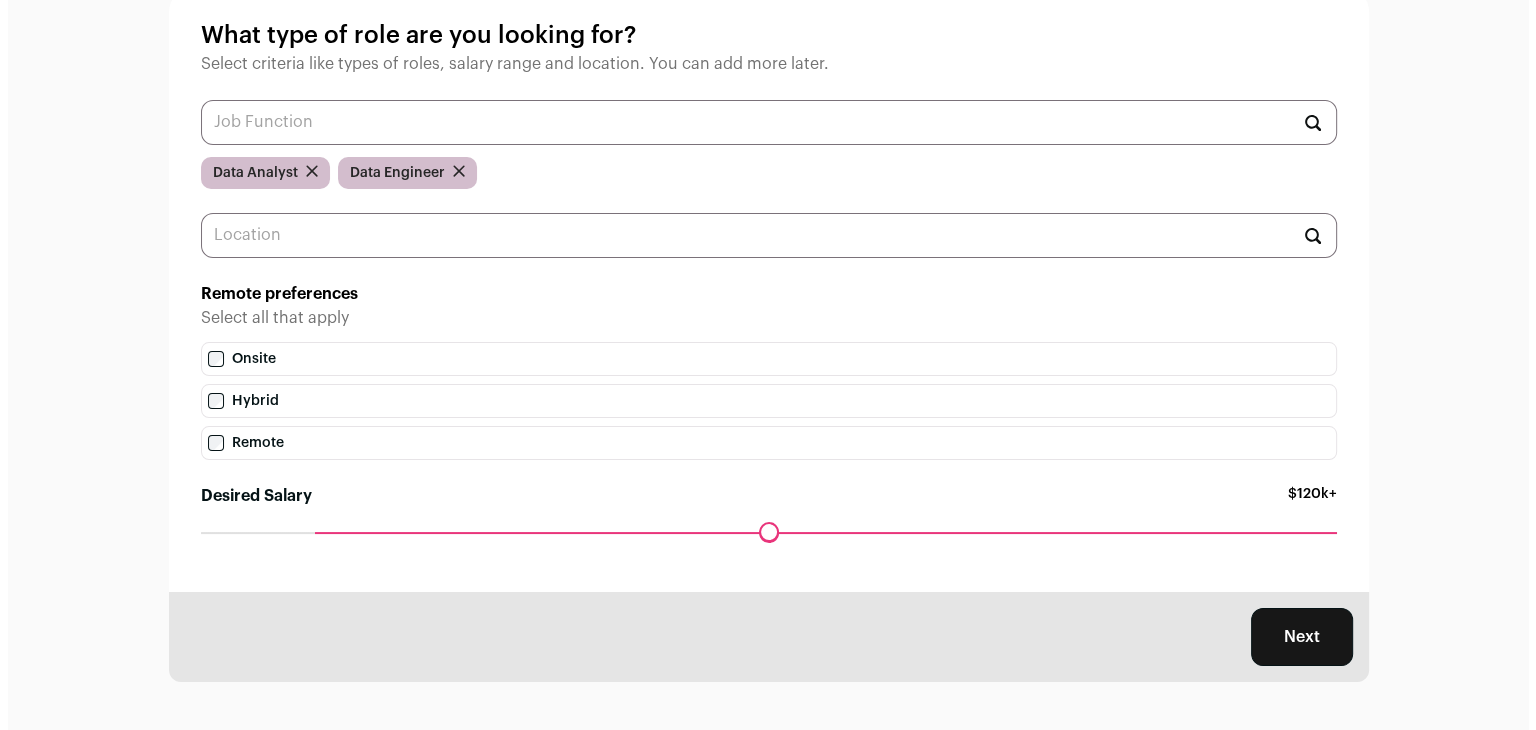 scroll, scrollTop: 0, scrollLeft: 0, axis: both 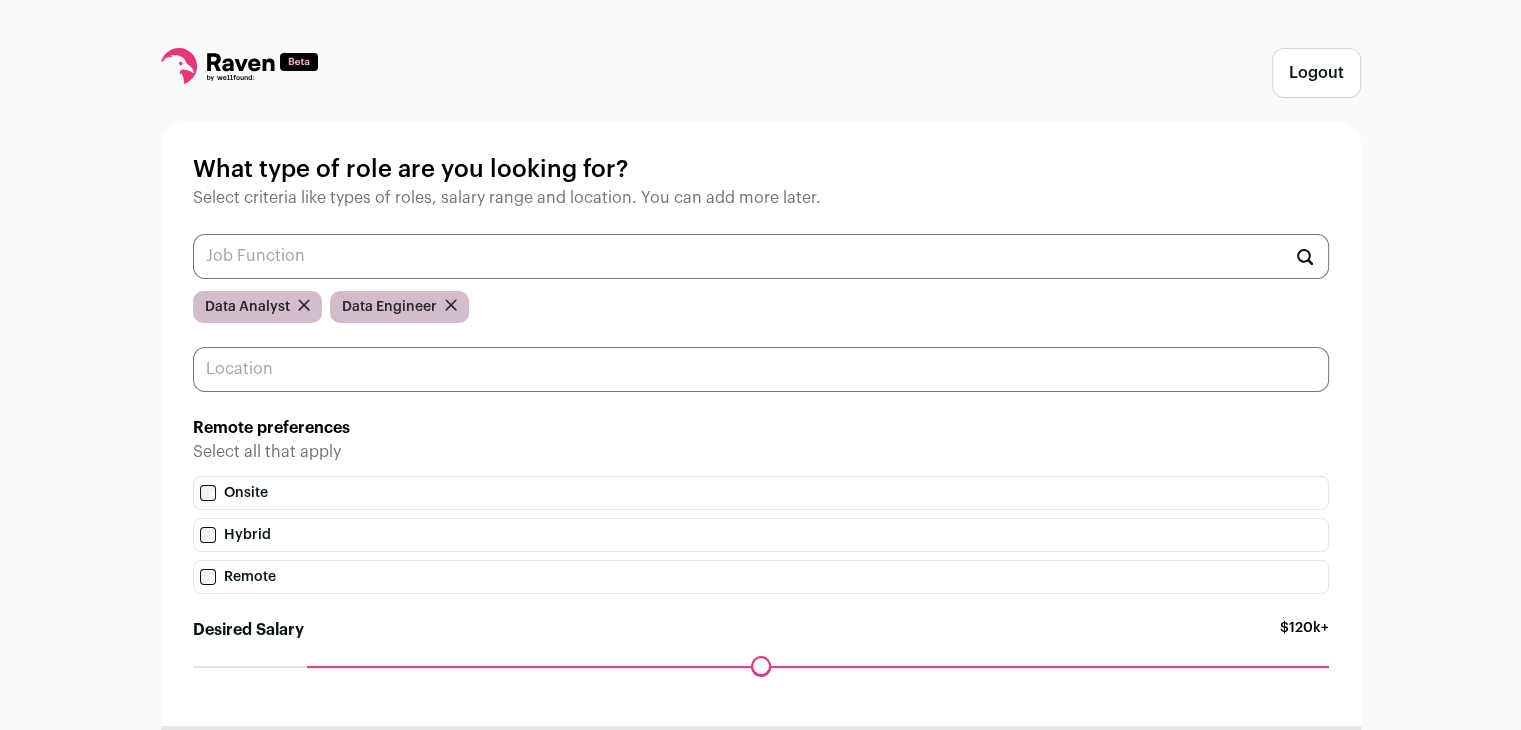 click at bounding box center (761, 369) 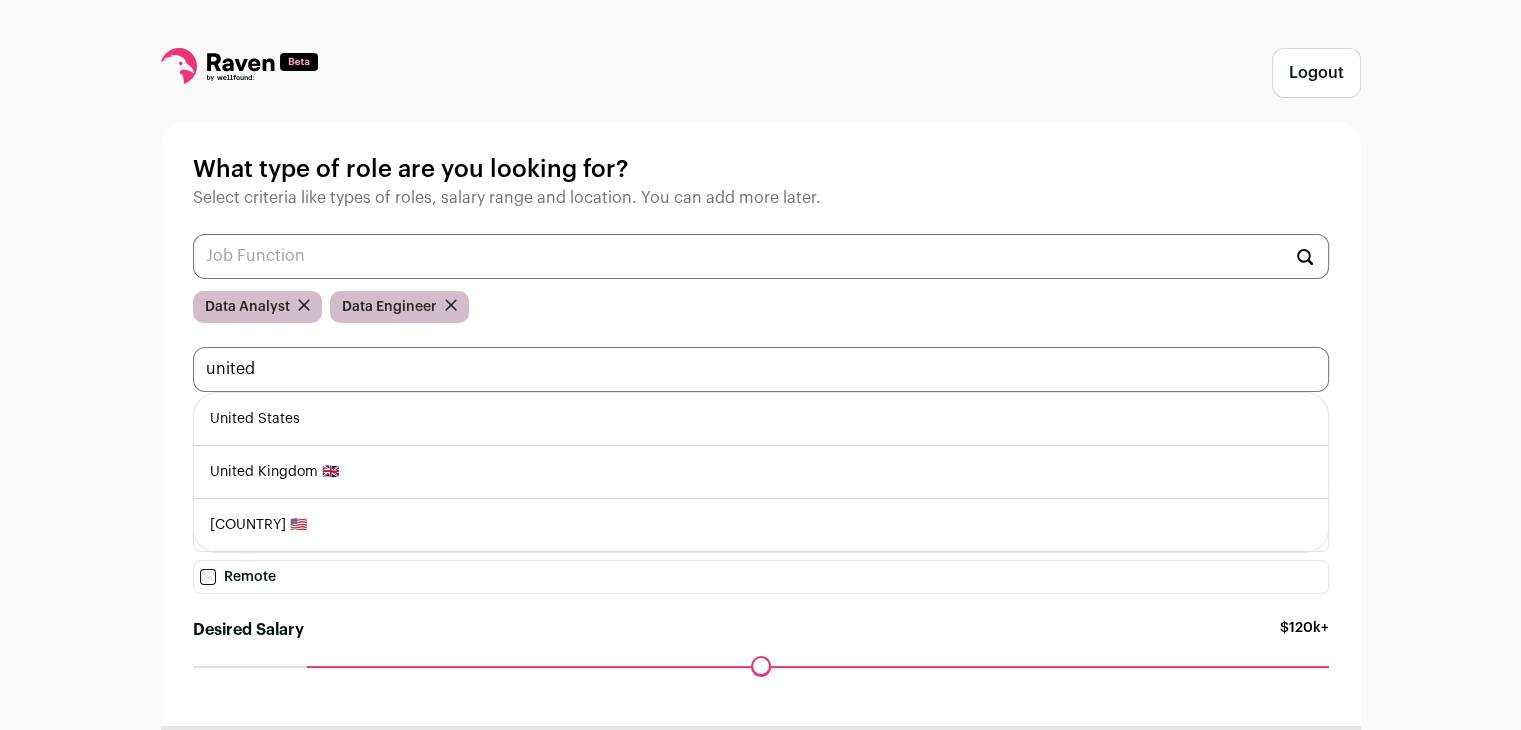 type on "united" 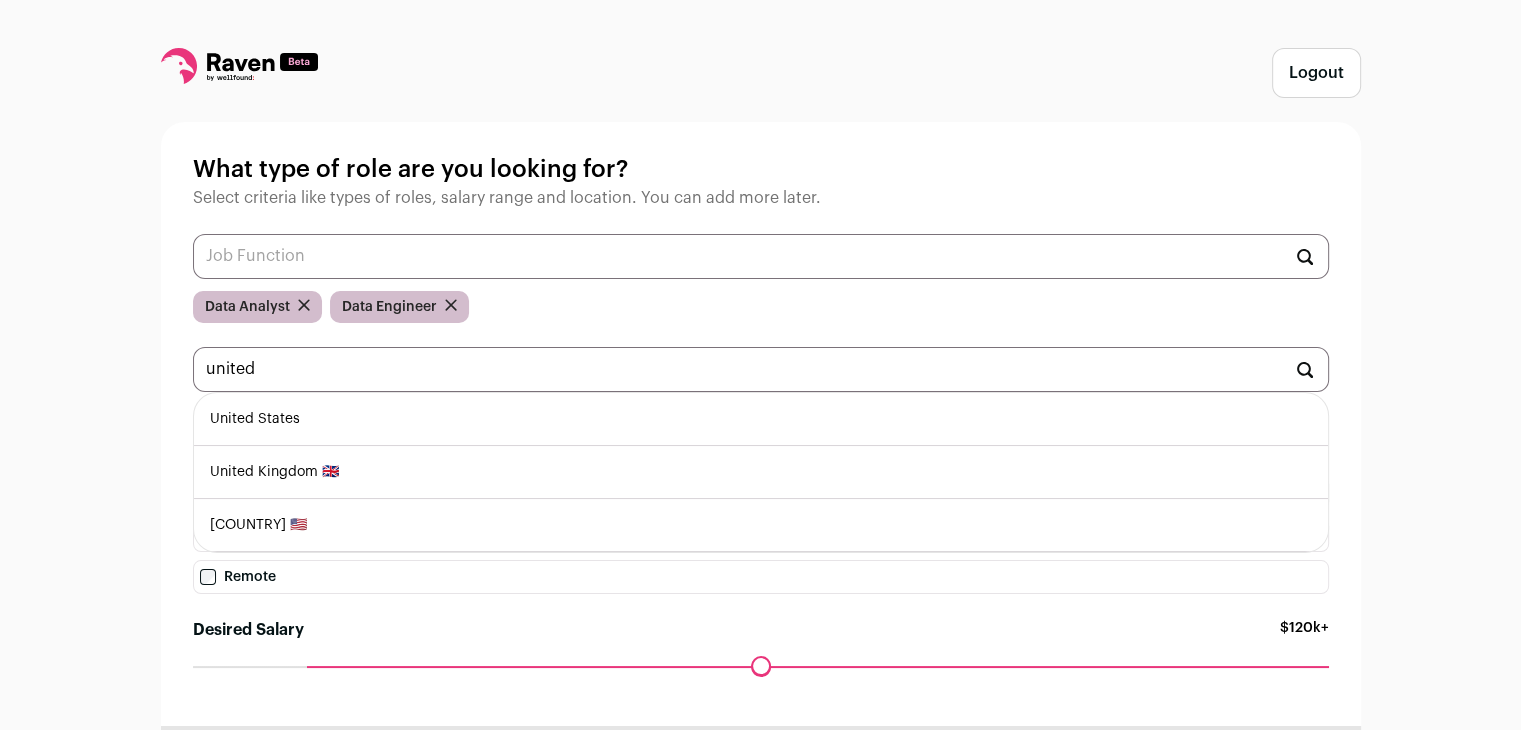 click on "United States" at bounding box center (761, 419) 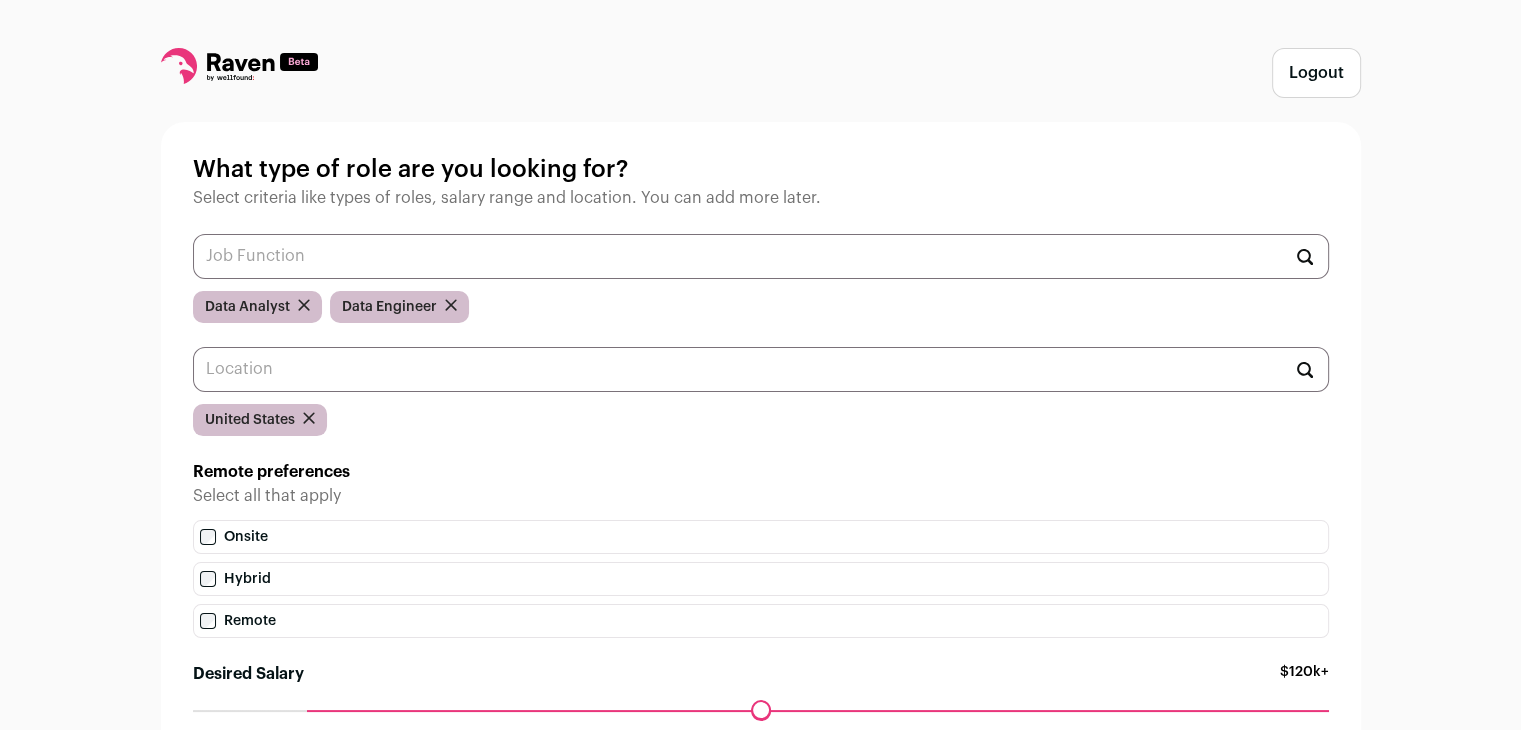 scroll, scrollTop: 179, scrollLeft: 0, axis: vertical 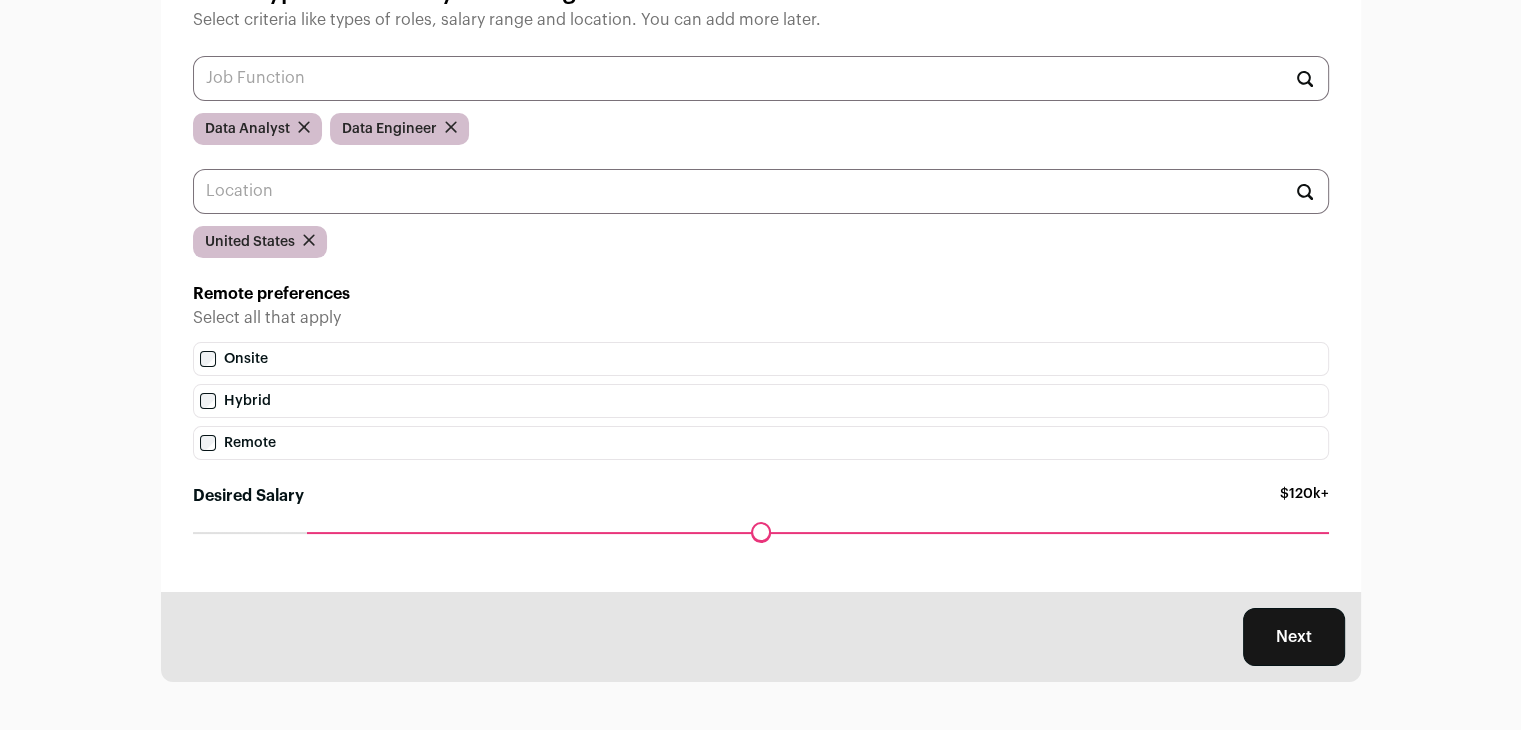 click on "Next" at bounding box center [1294, 637] 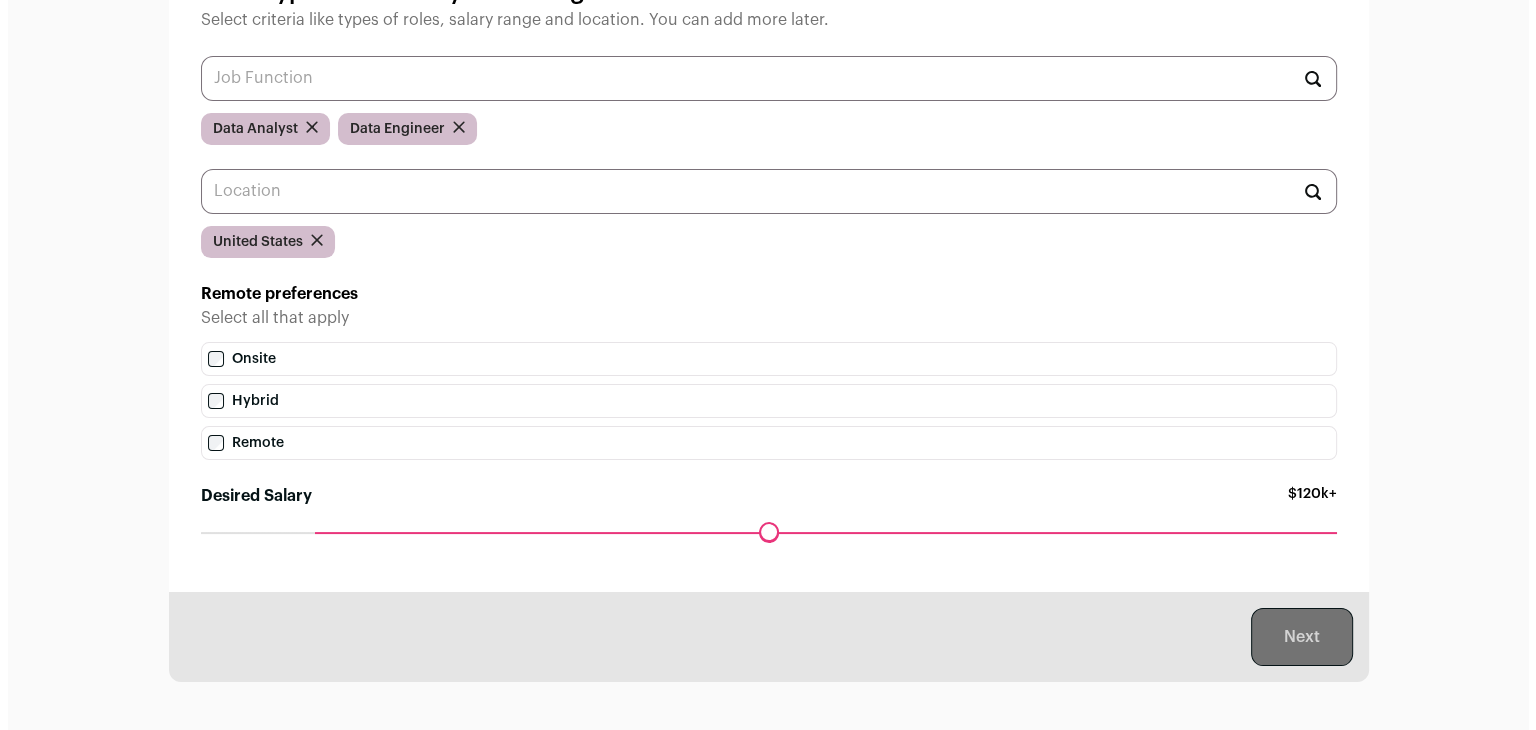 scroll, scrollTop: 0, scrollLeft: 0, axis: both 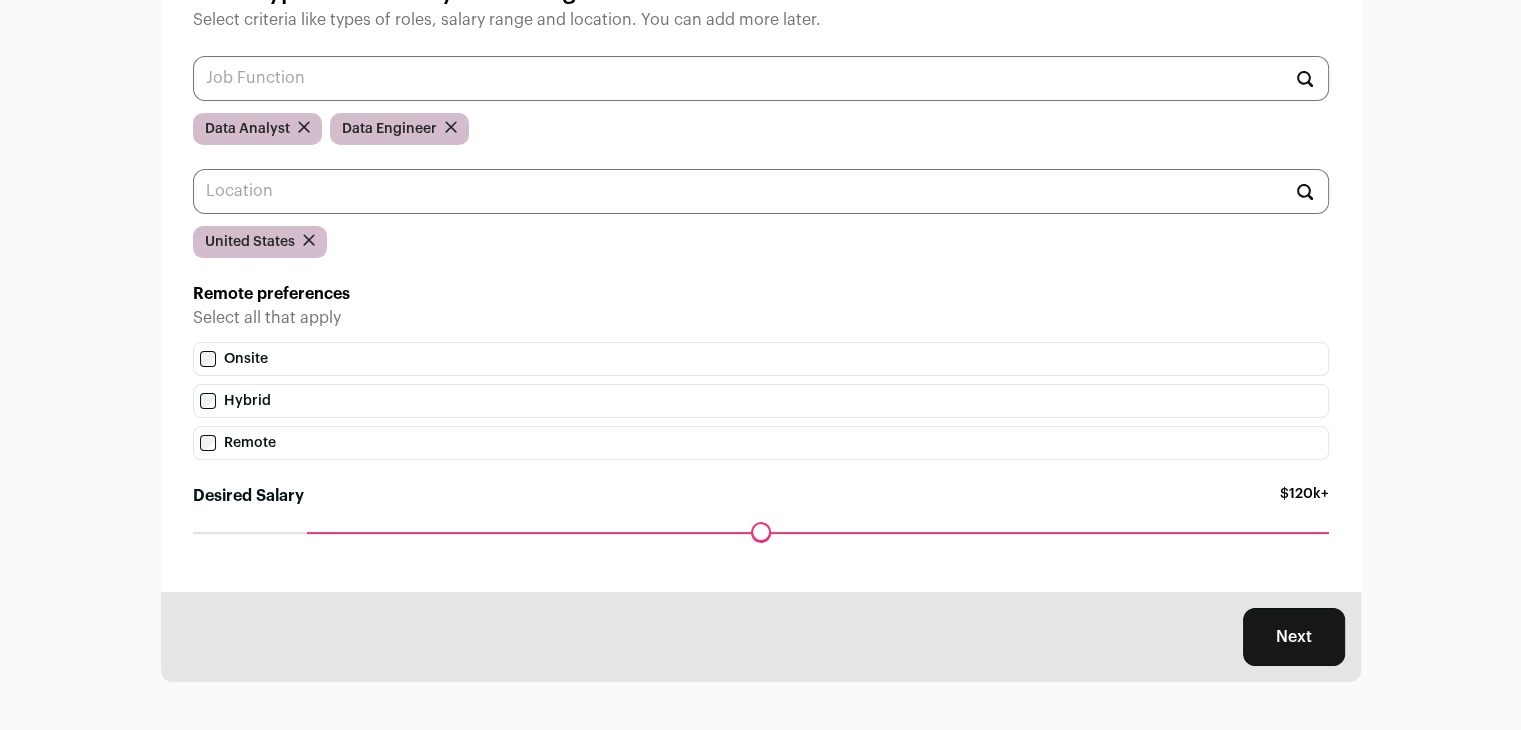 click on "Next" at bounding box center [1294, 637] 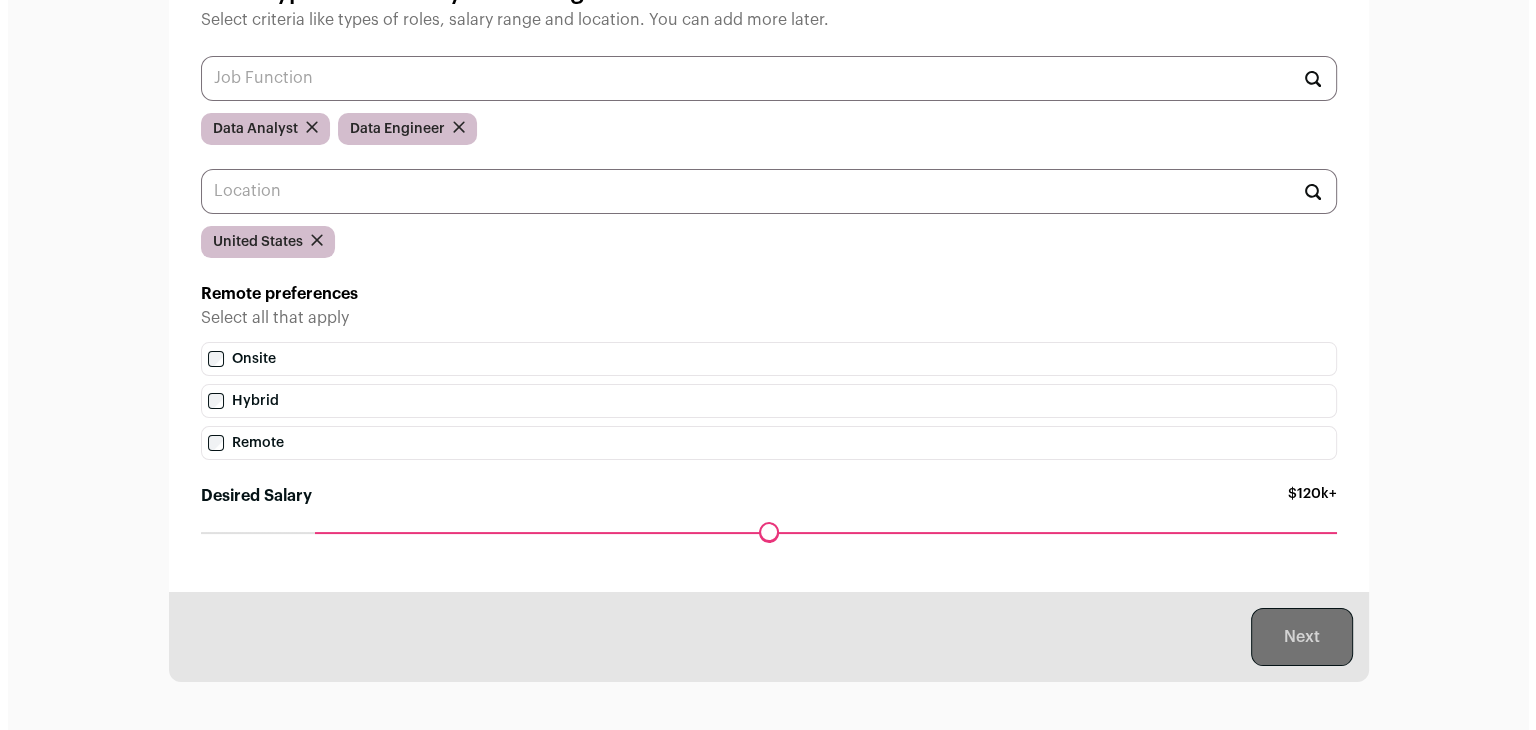 scroll, scrollTop: 0, scrollLeft: 0, axis: both 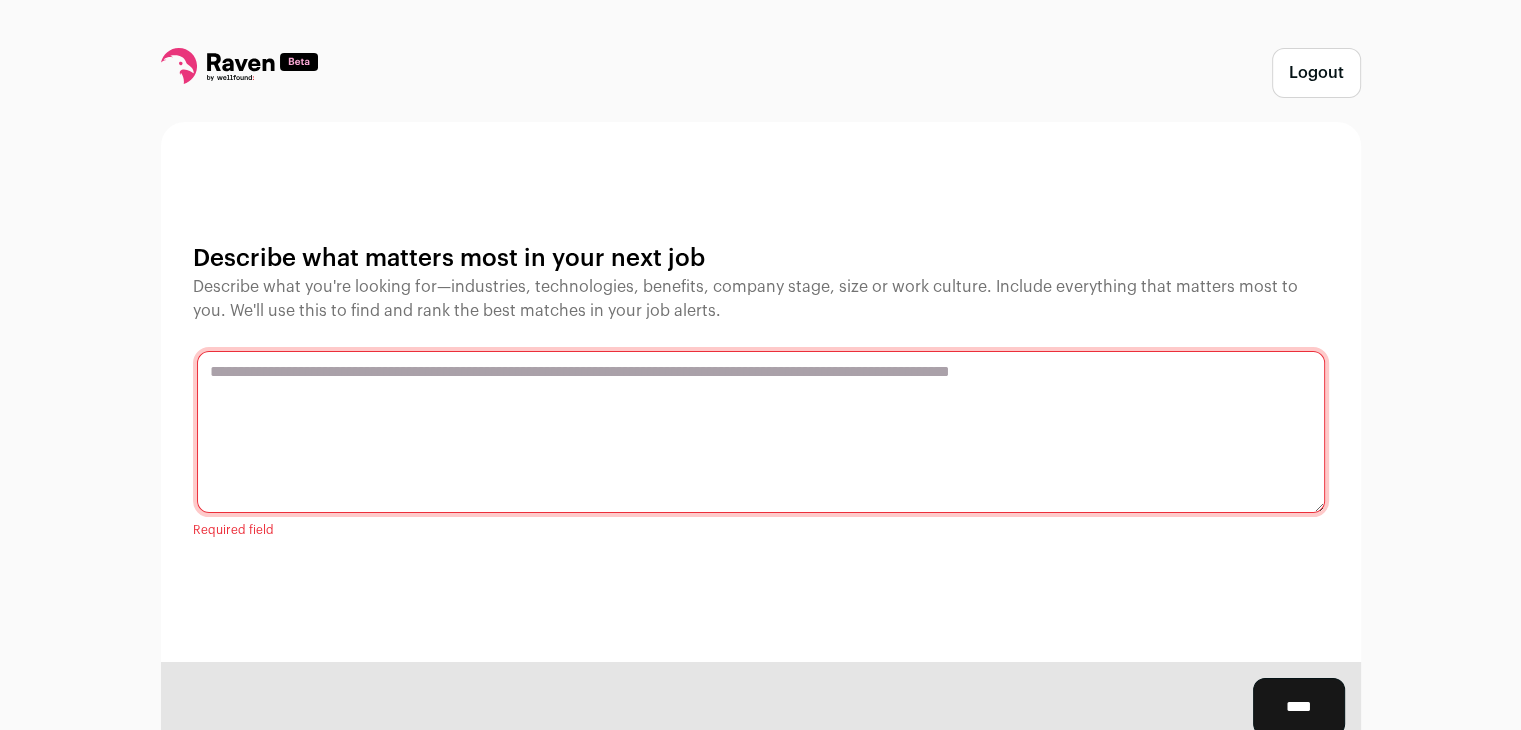 click at bounding box center (761, 432) 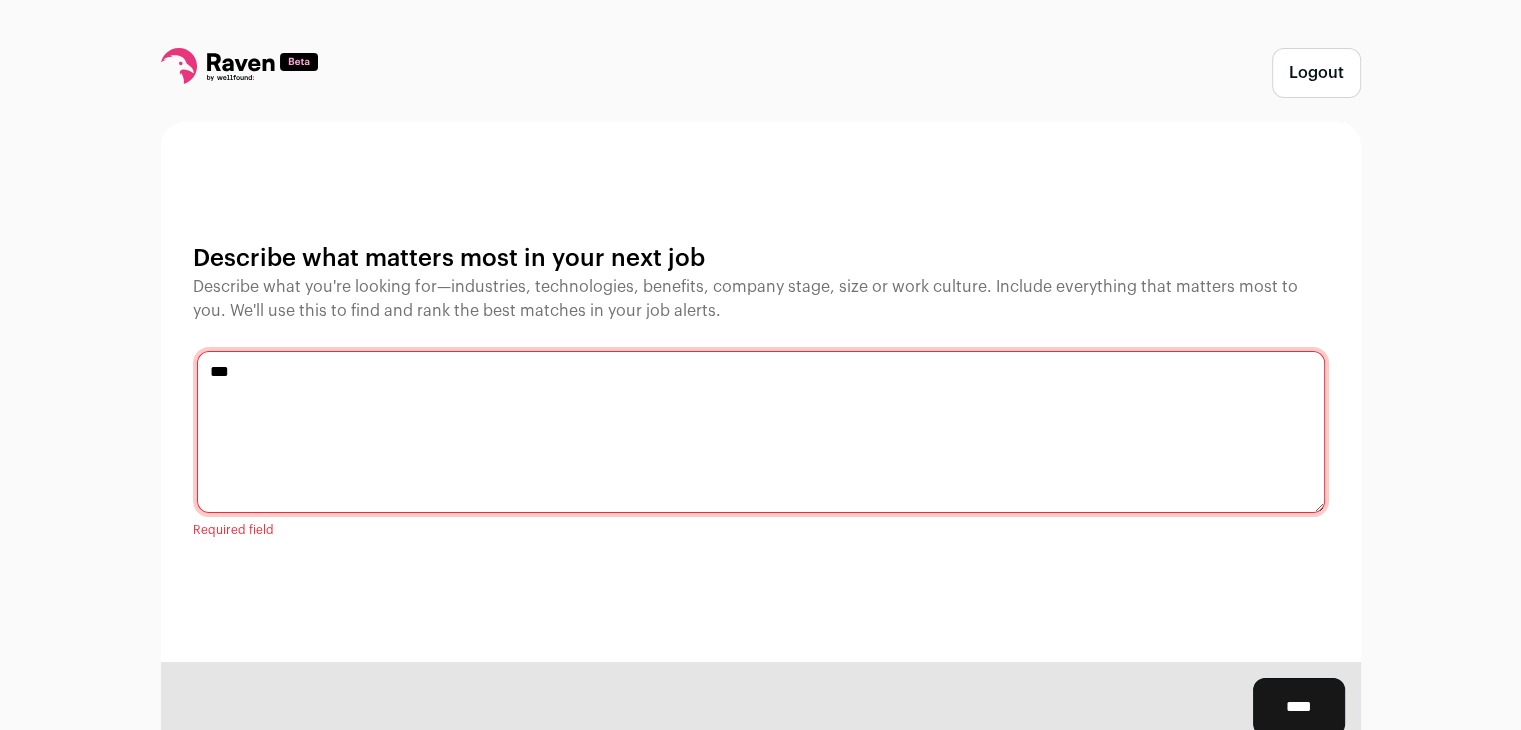 scroll, scrollTop: 69, scrollLeft: 0, axis: vertical 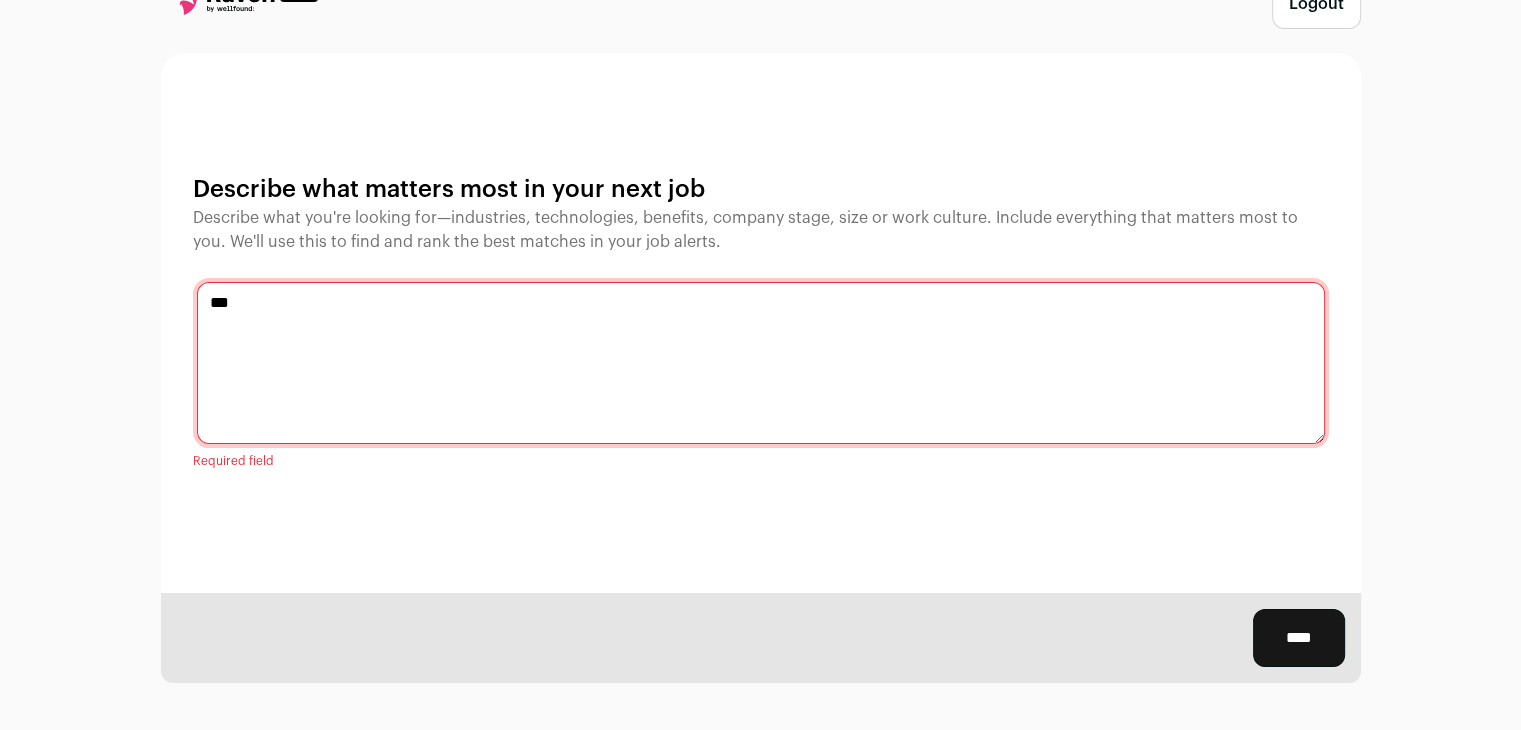type on "***" 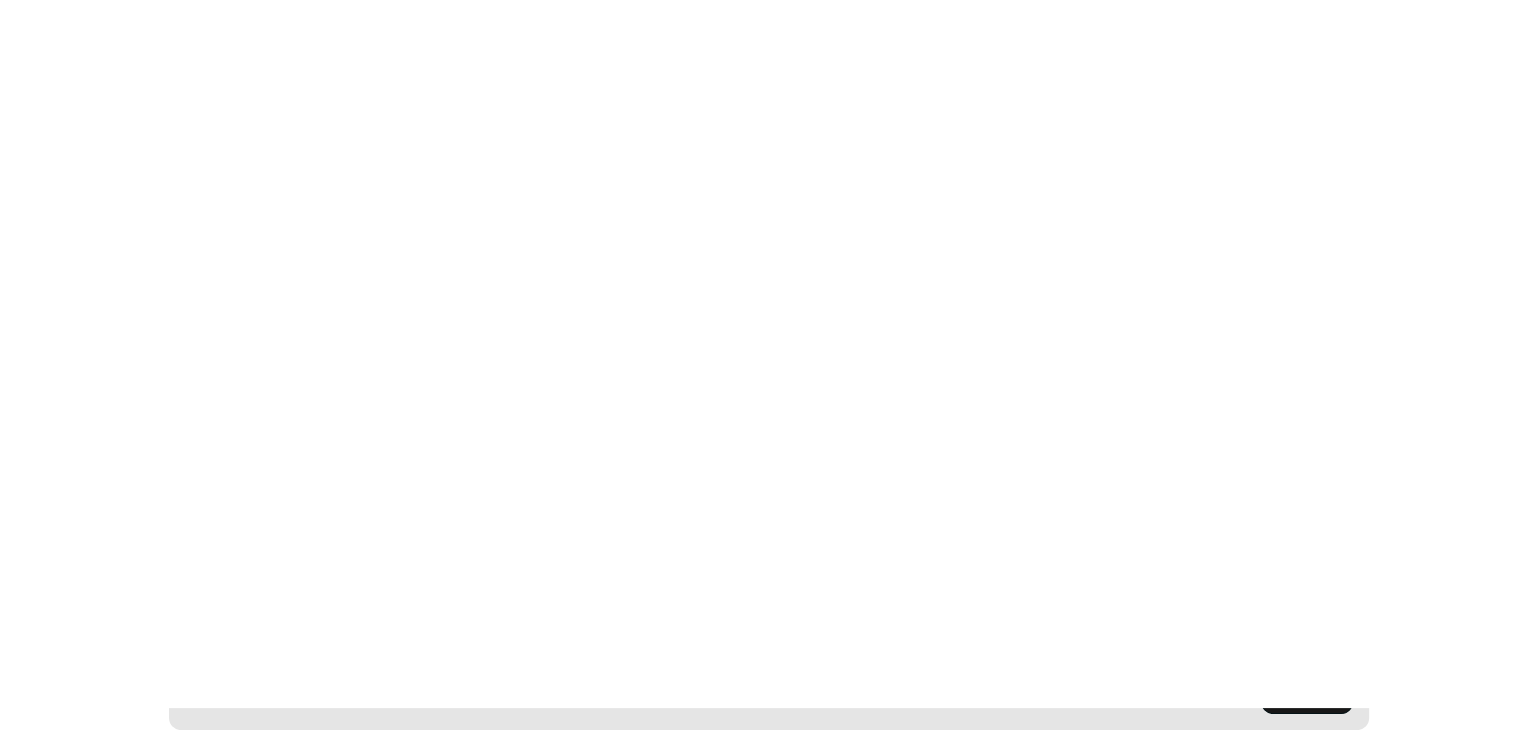 scroll, scrollTop: 0, scrollLeft: 0, axis: both 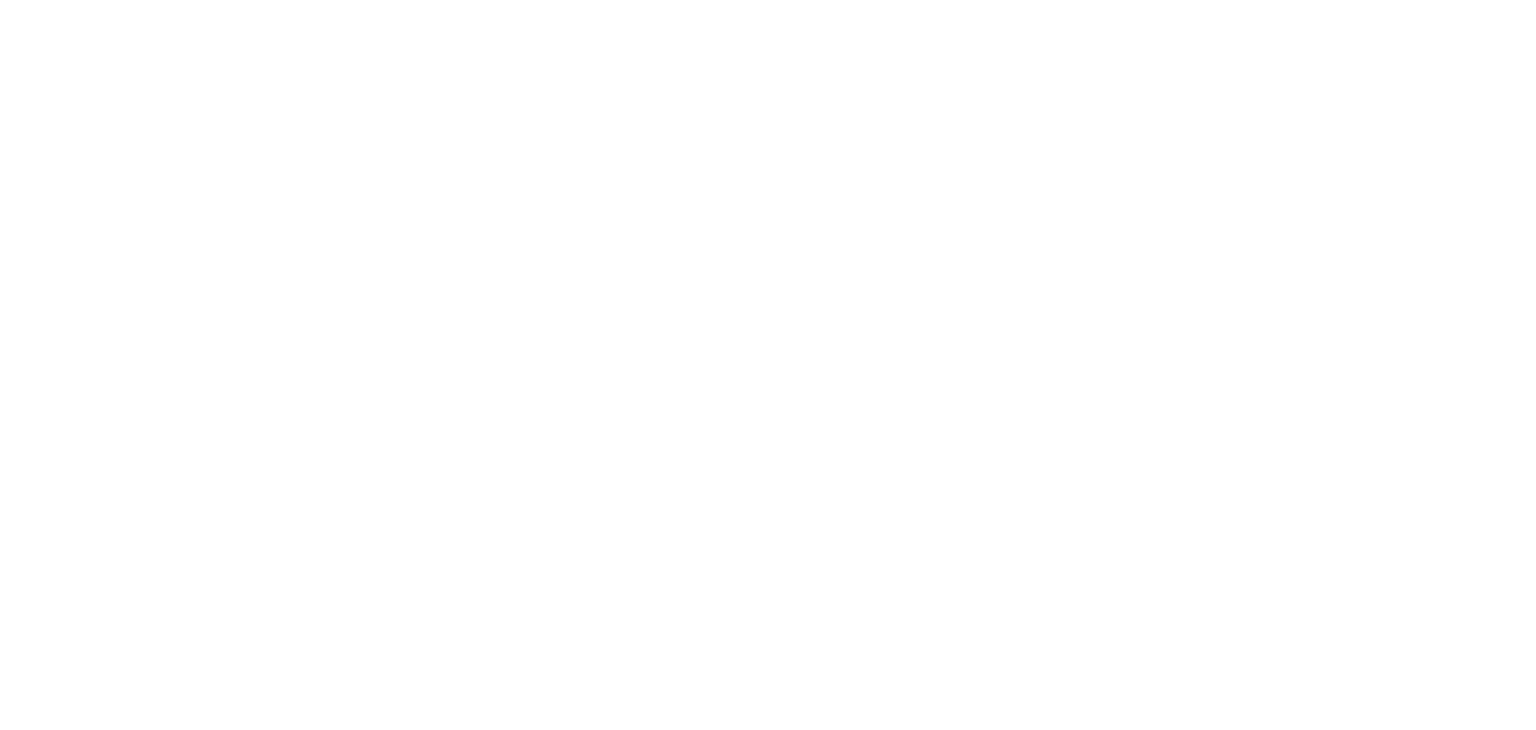 click at bounding box center (768, 365) 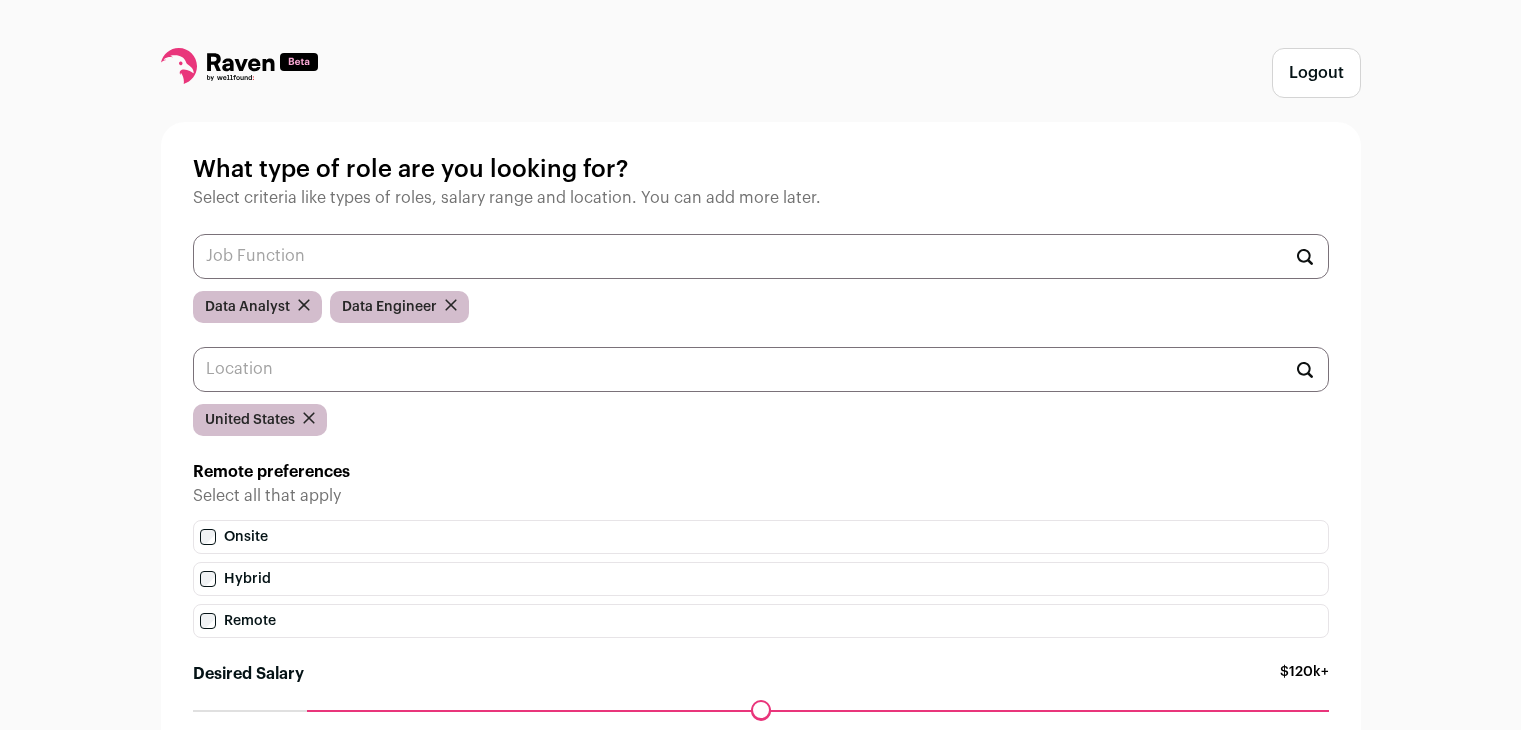 scroll, scrollTop: 0, scrollLeft: 0, axis: both 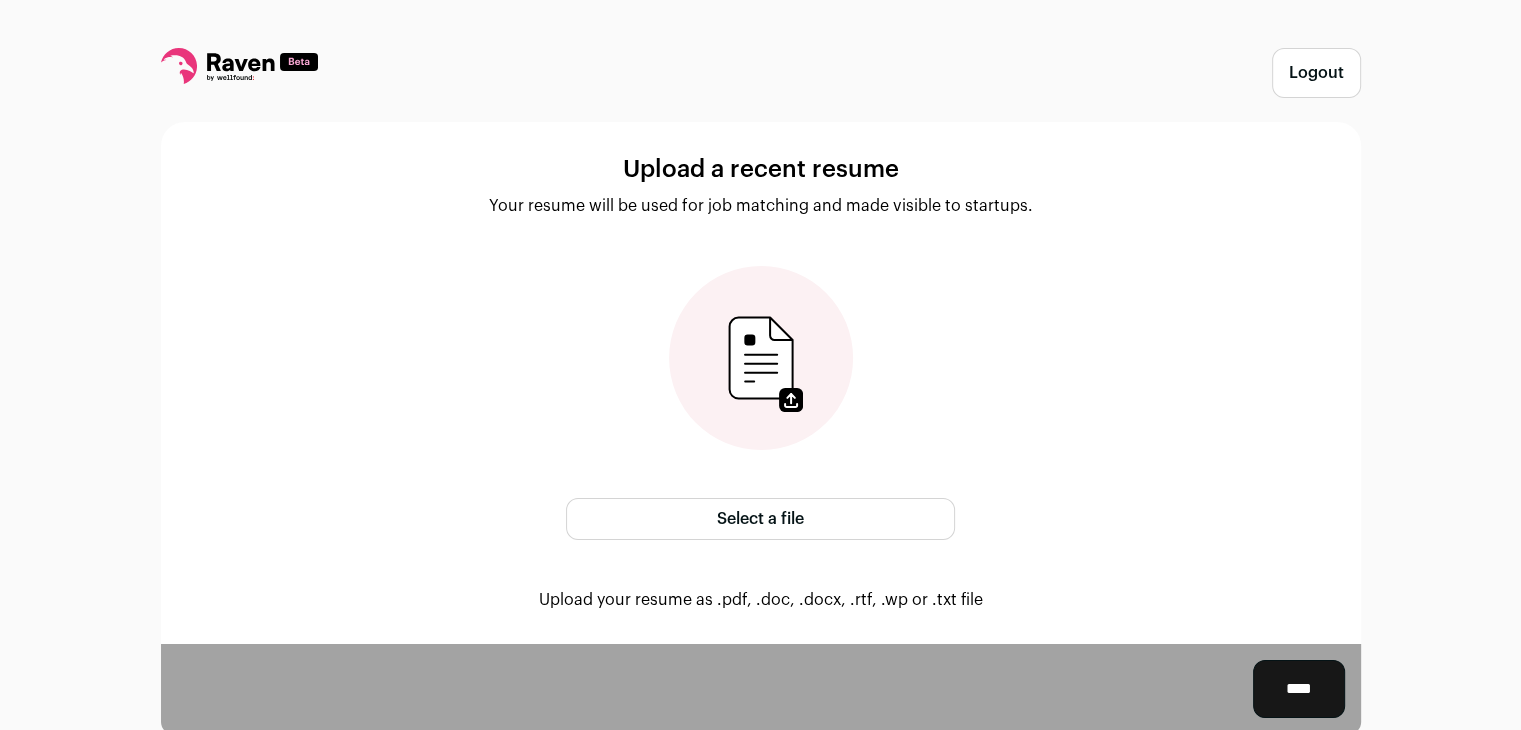 click at bounding box center (760, 358) 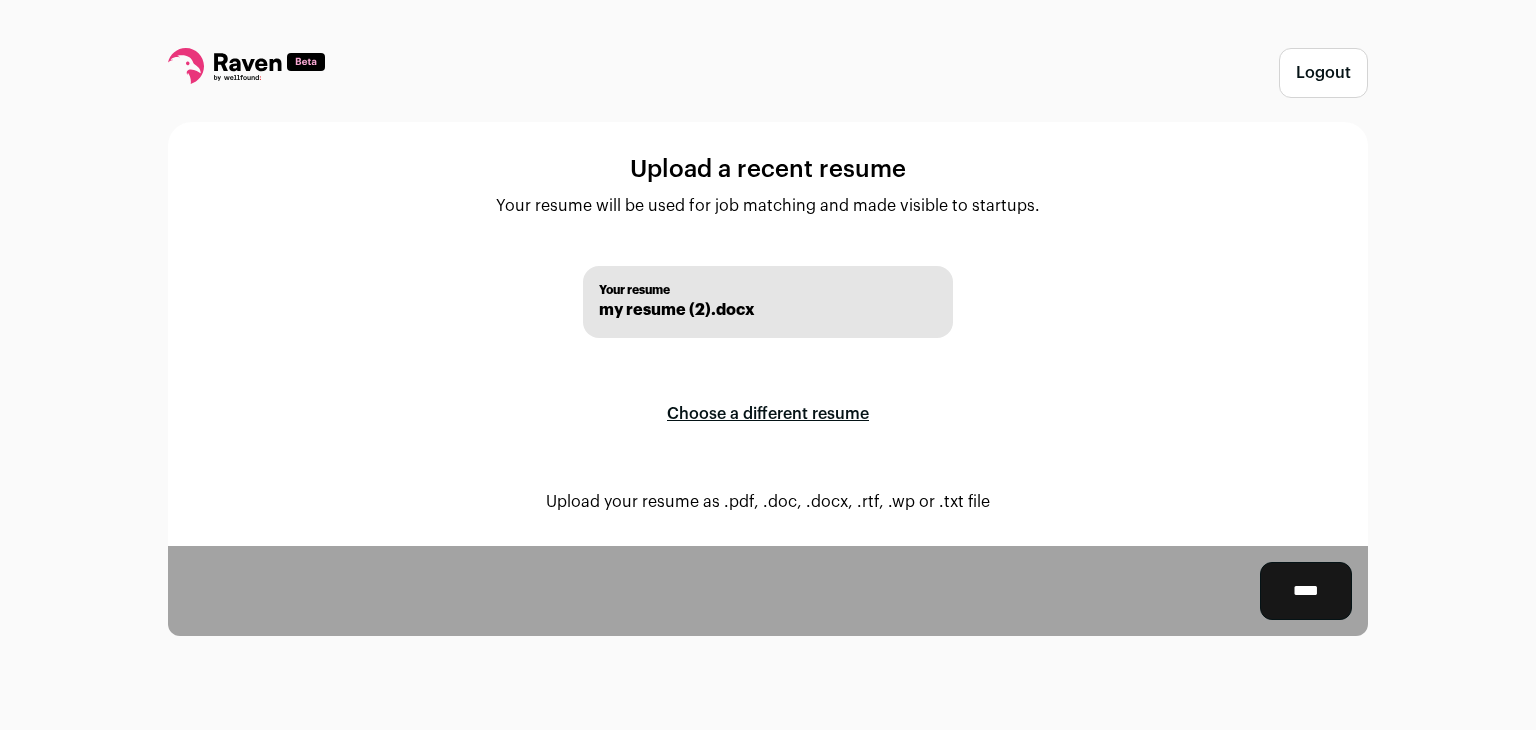 click on "****" at bounding box center [1306, 591] 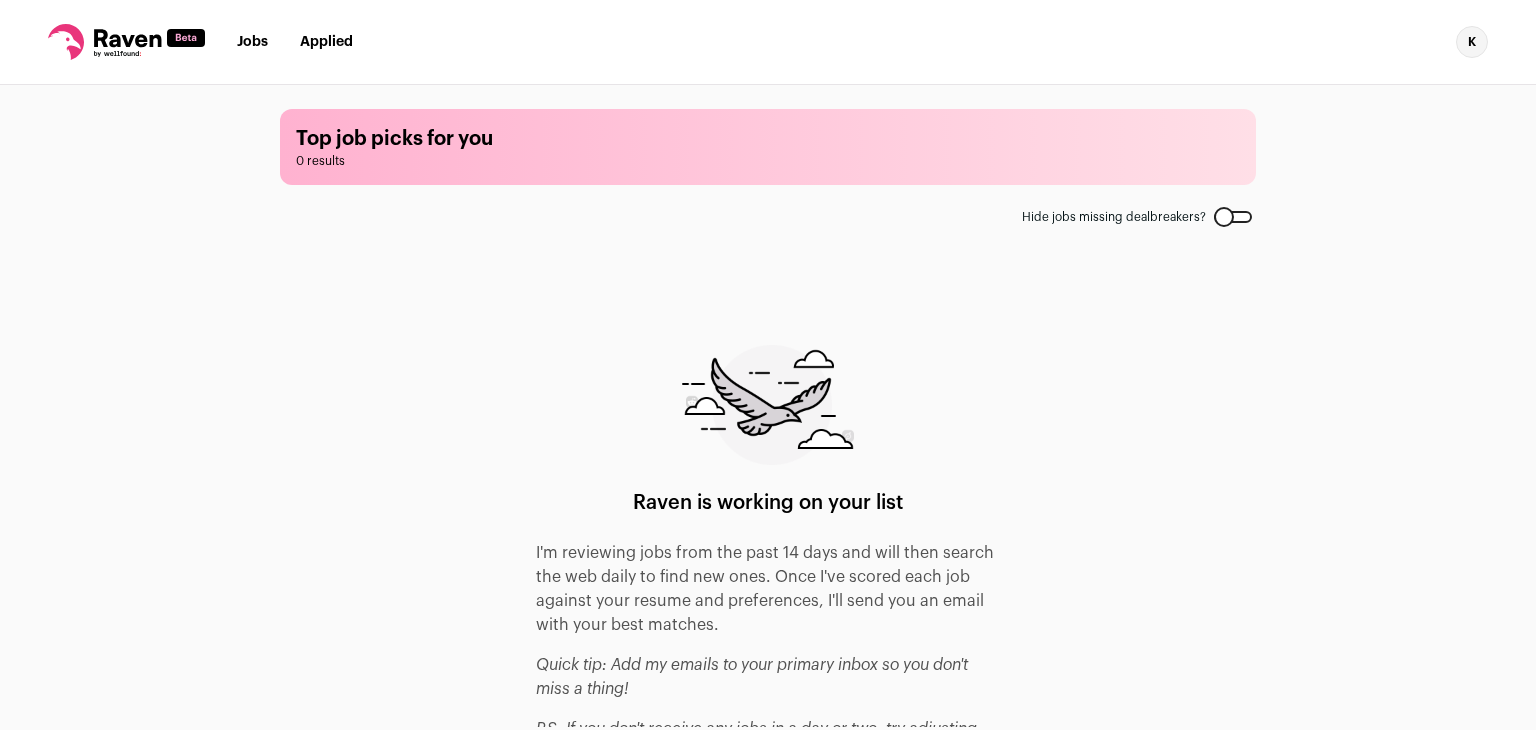 scroll, scrollTop: 0, scrollLeft: 0, axis: both 